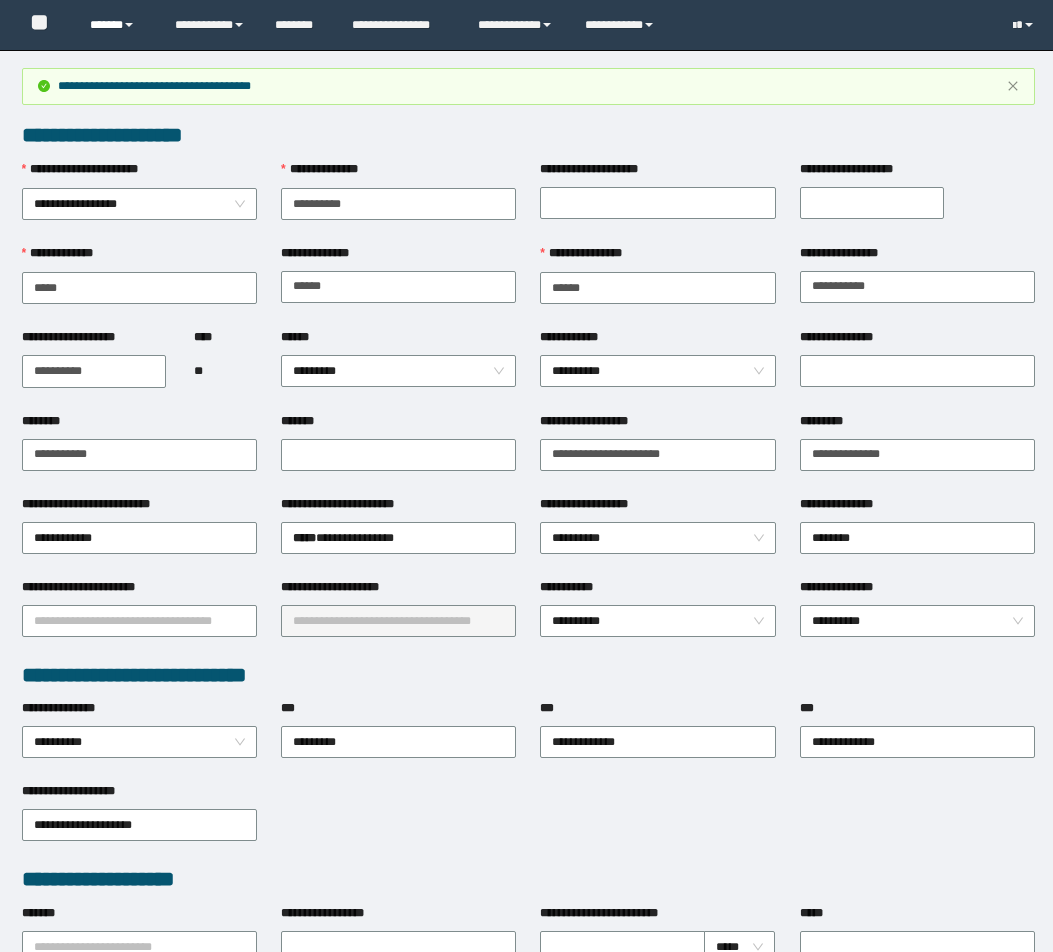 scroll, scrollTop: 803, scrollLeft: 0, axis: vertical 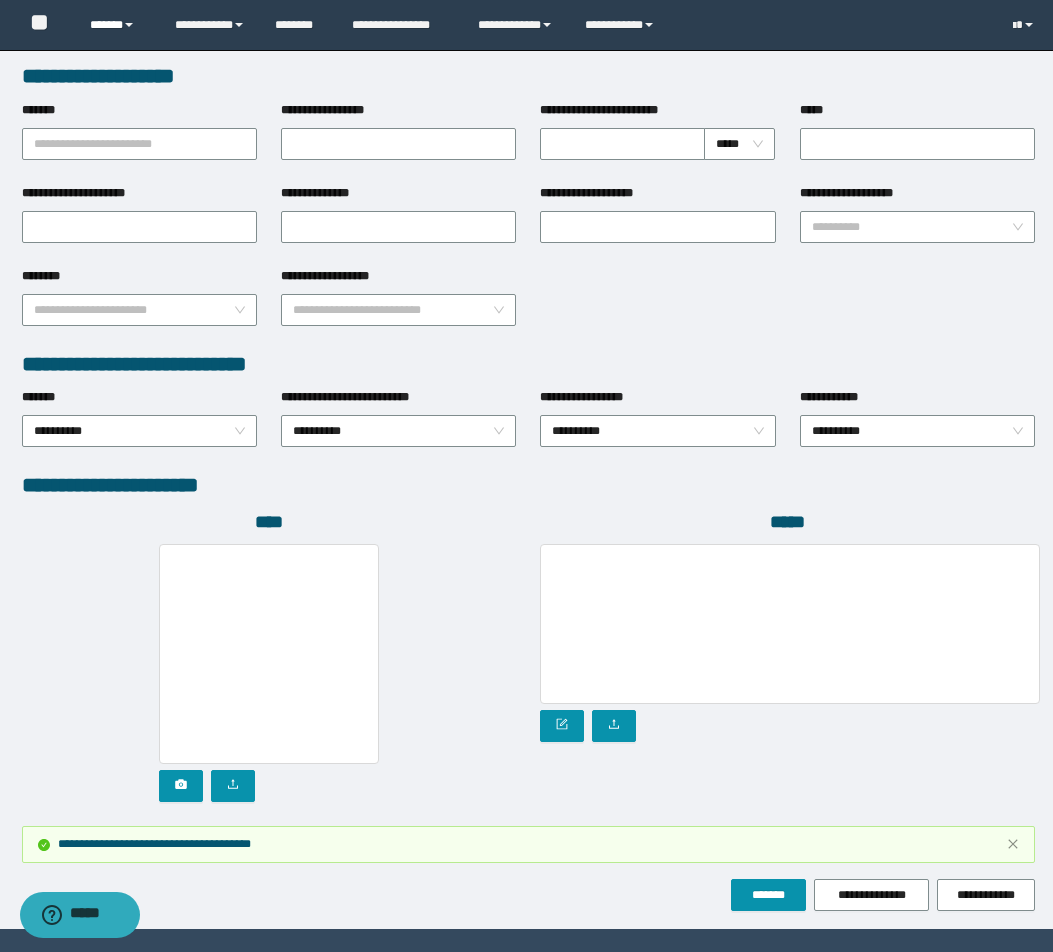 click on "******" at bounding box center [117, 25] 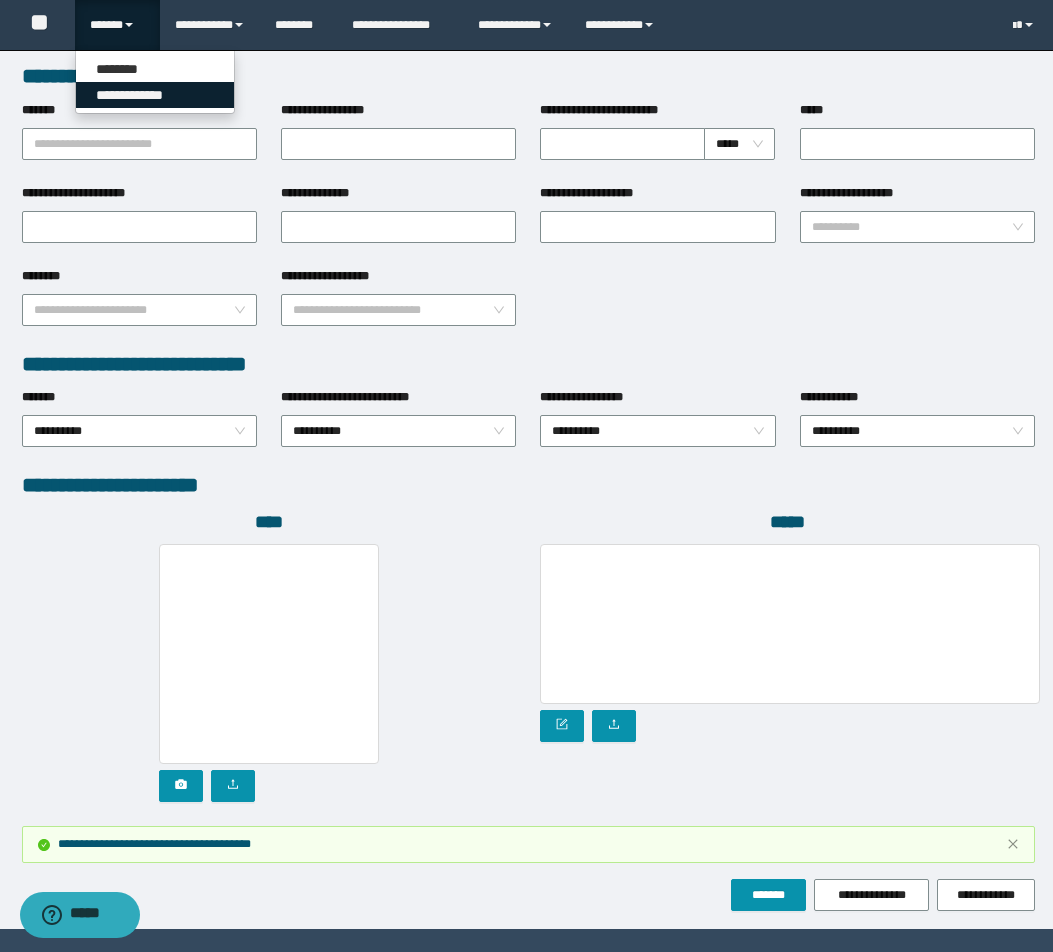 click on "**********" at bounding box center [155, 95] 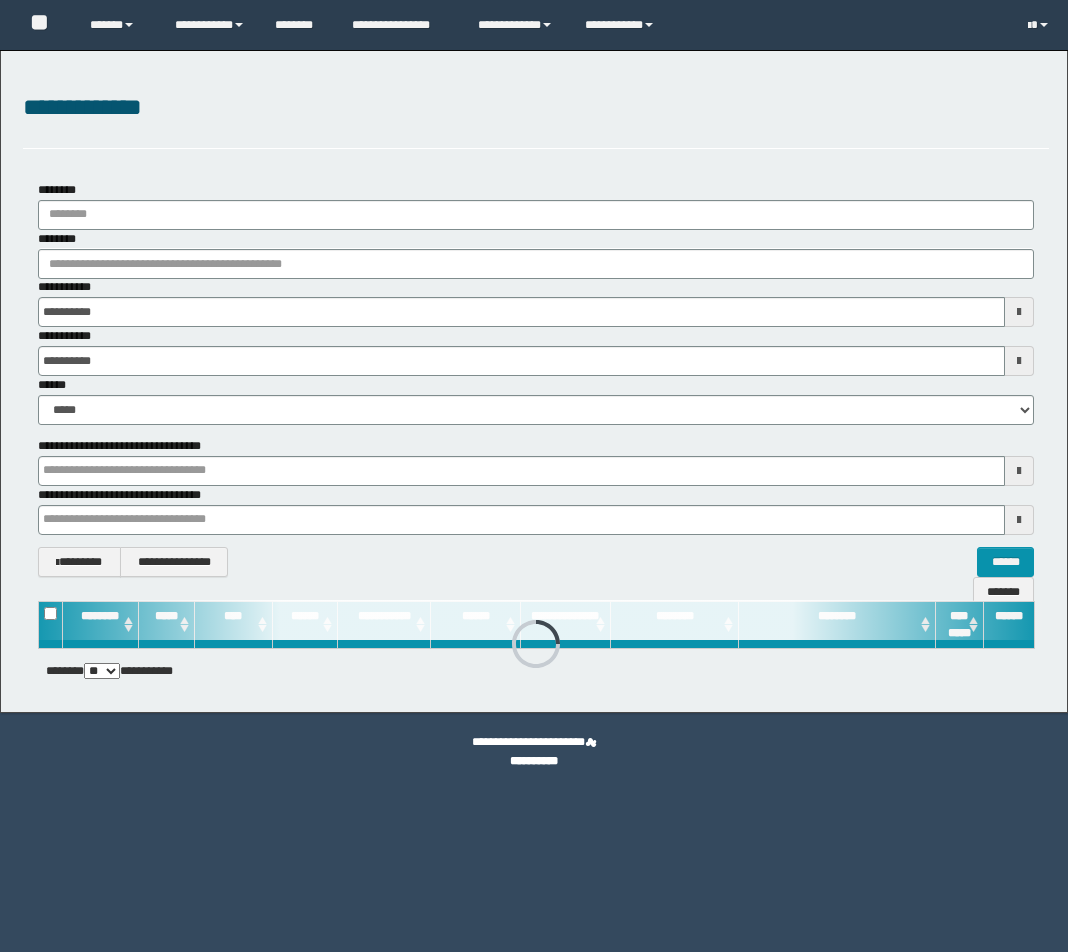 scroll, scrollTop: 0, scrollLeft: 0, axis: both 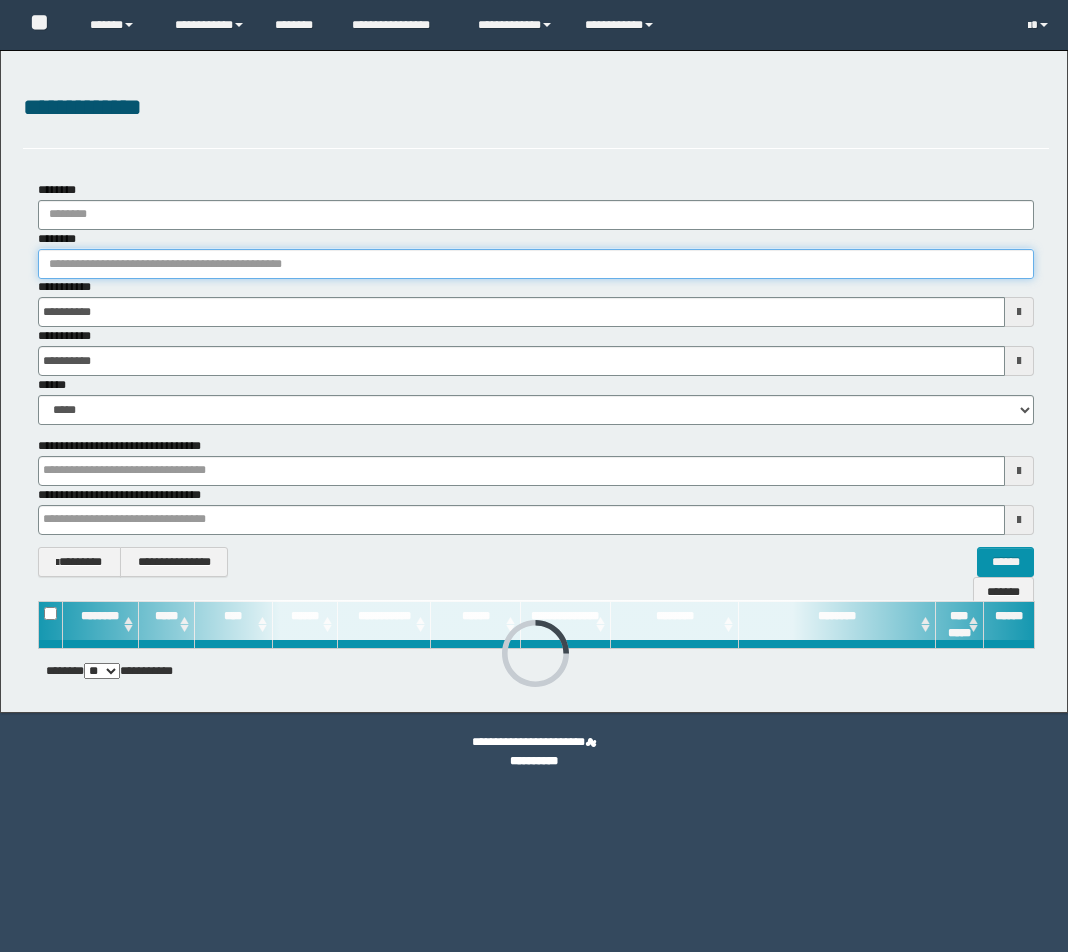click on "********" at bounding box center [536, 264] 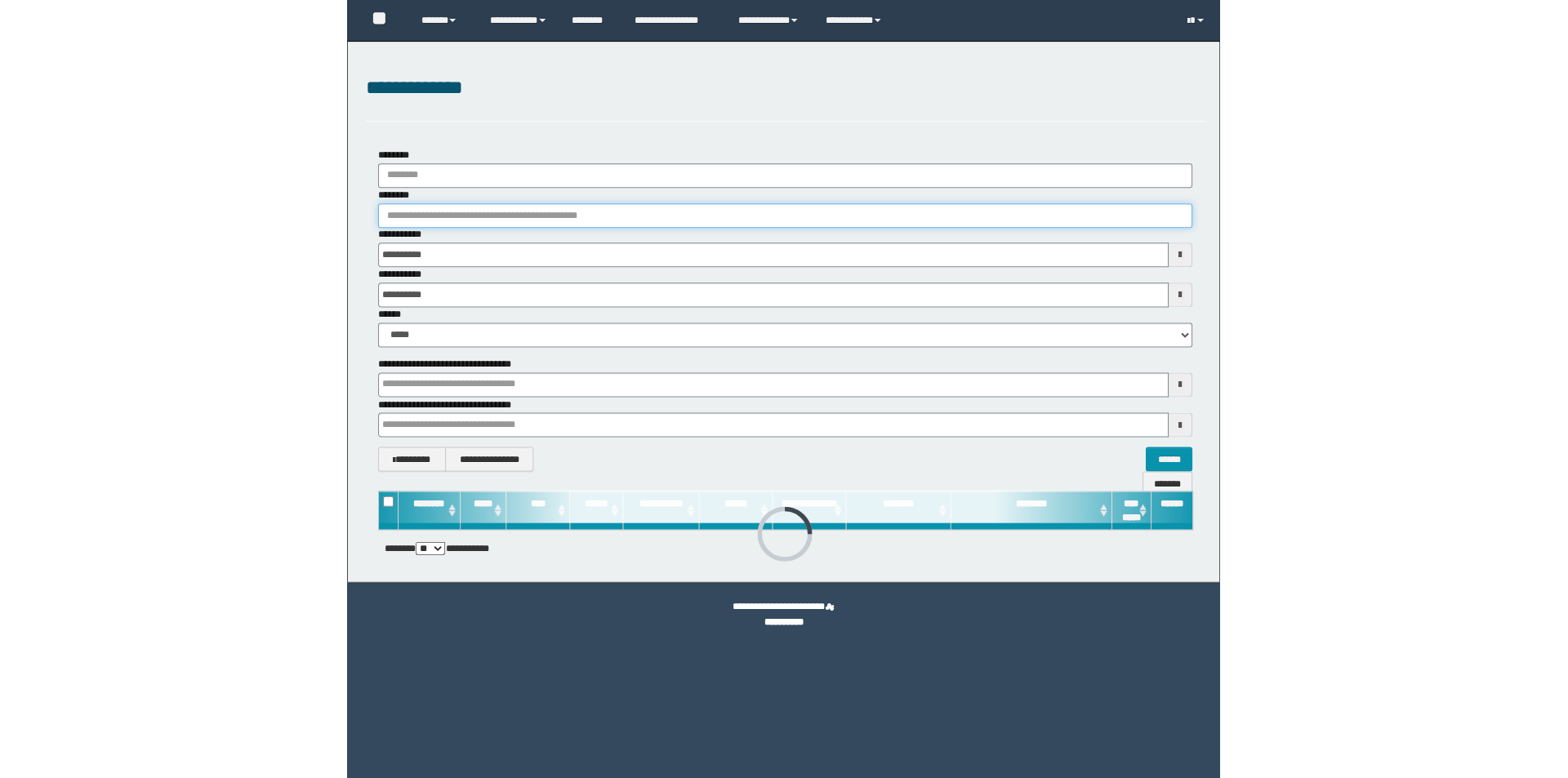 scroll, scrollTop: 0, scrollLeft: 0, axis: both 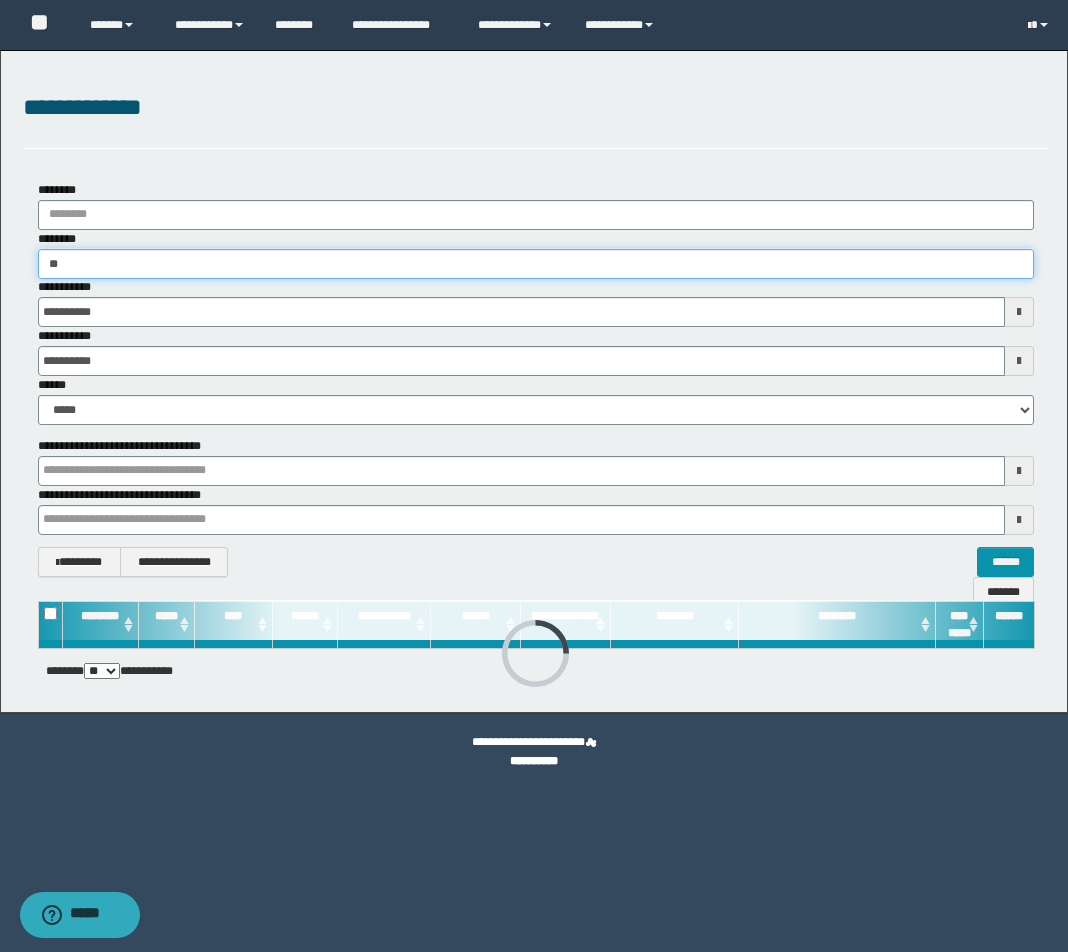 type on "***" 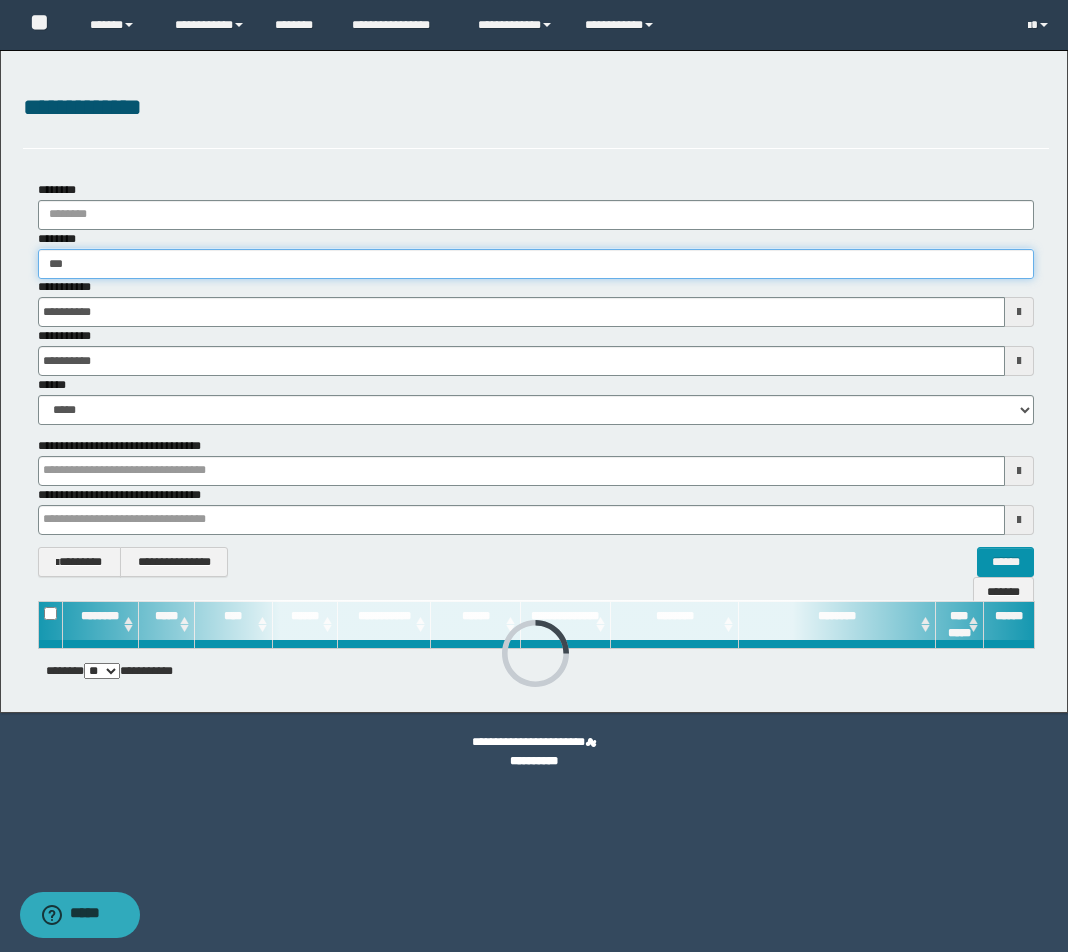 type on "***" 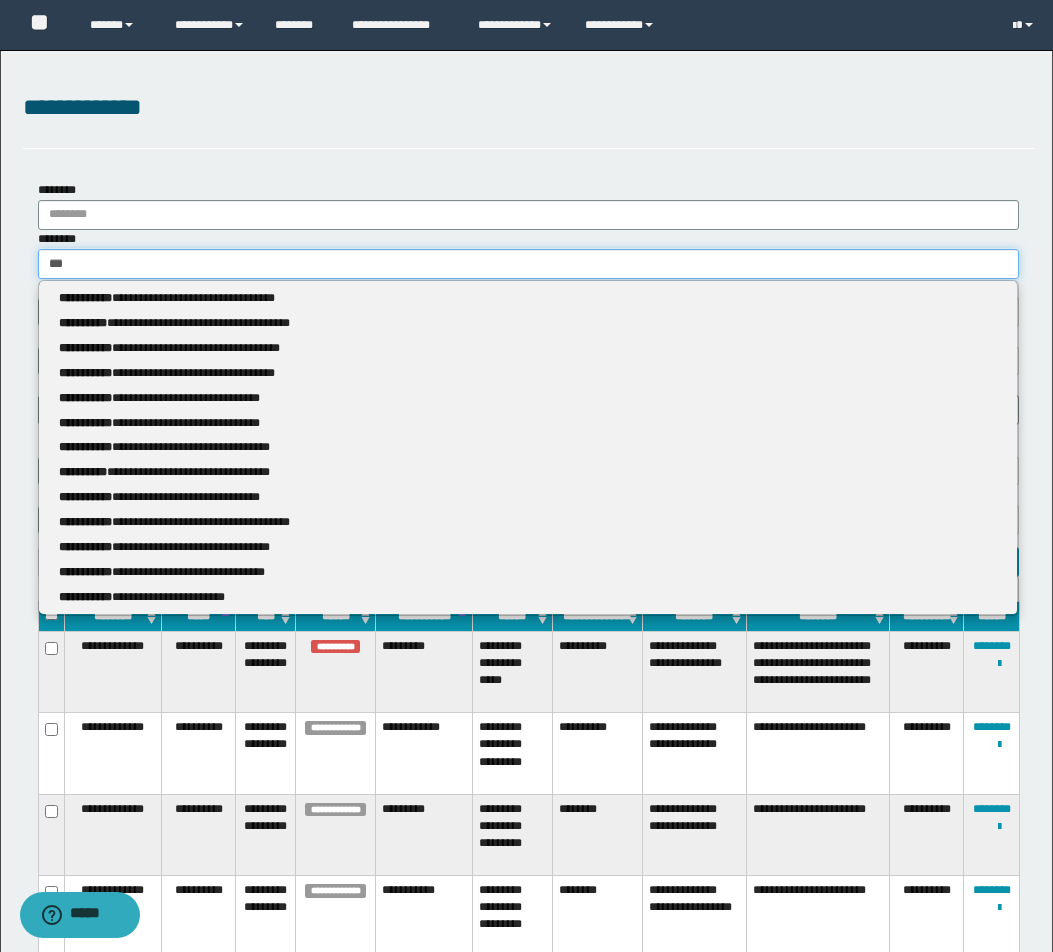 type 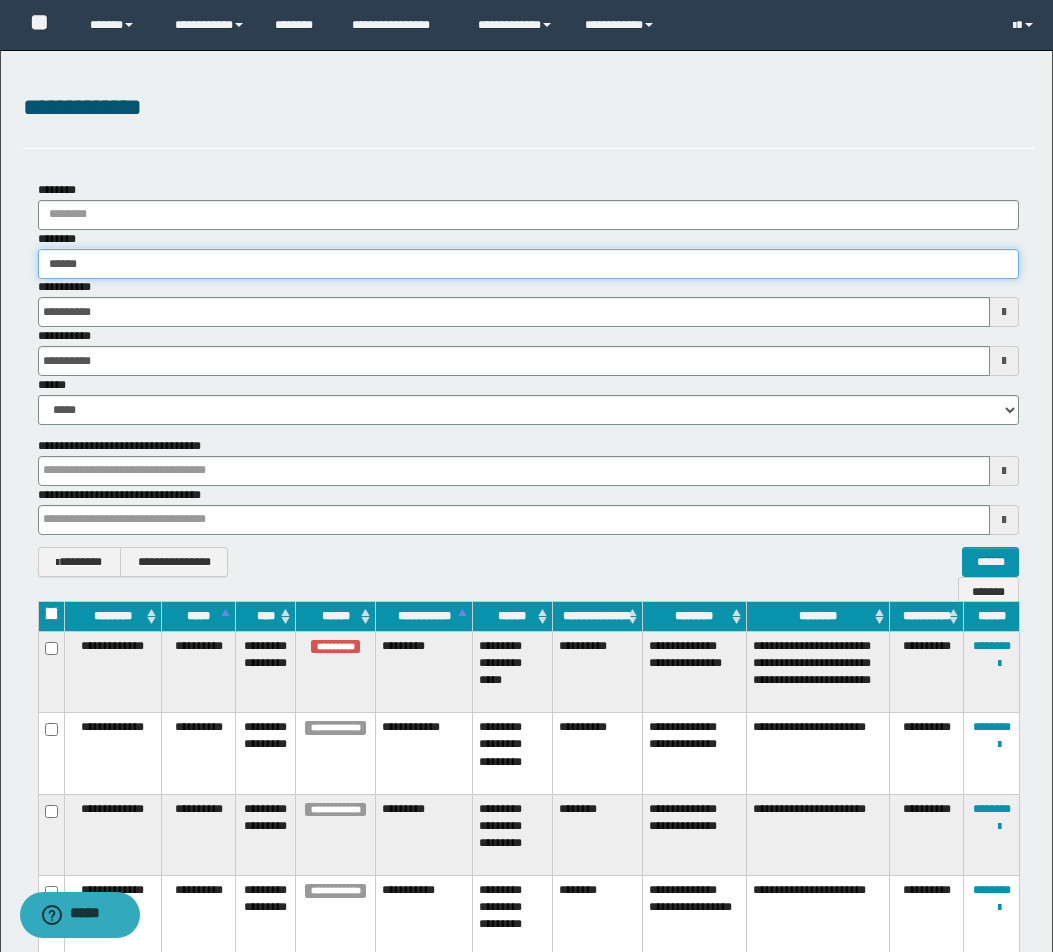 type on "*******" 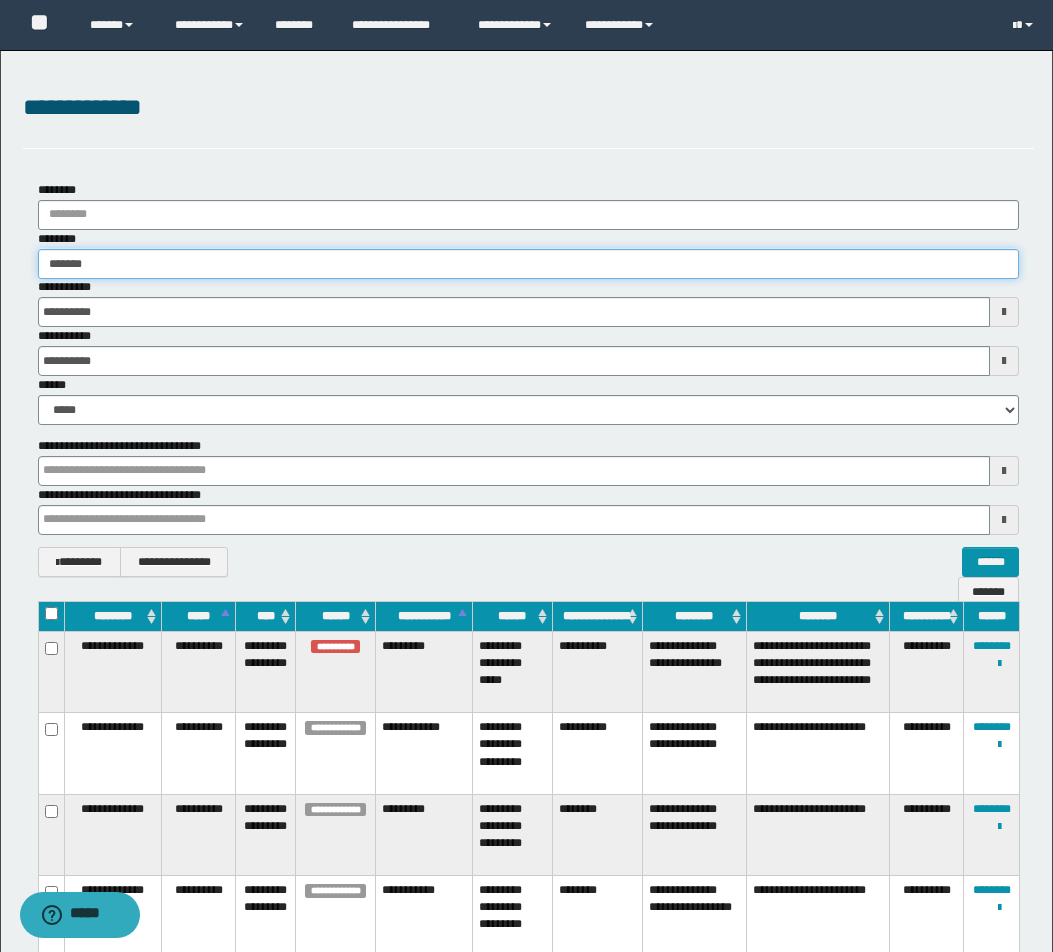 type on "*******" 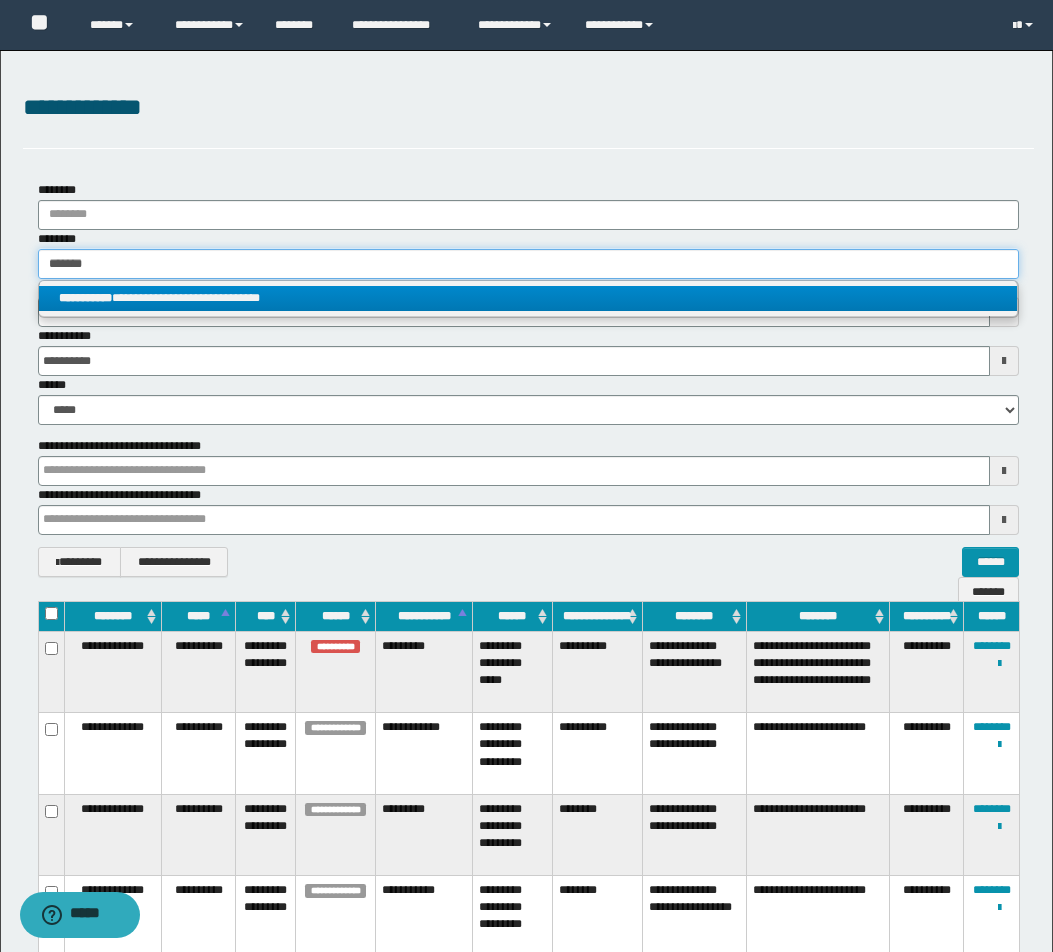 type on "*******" 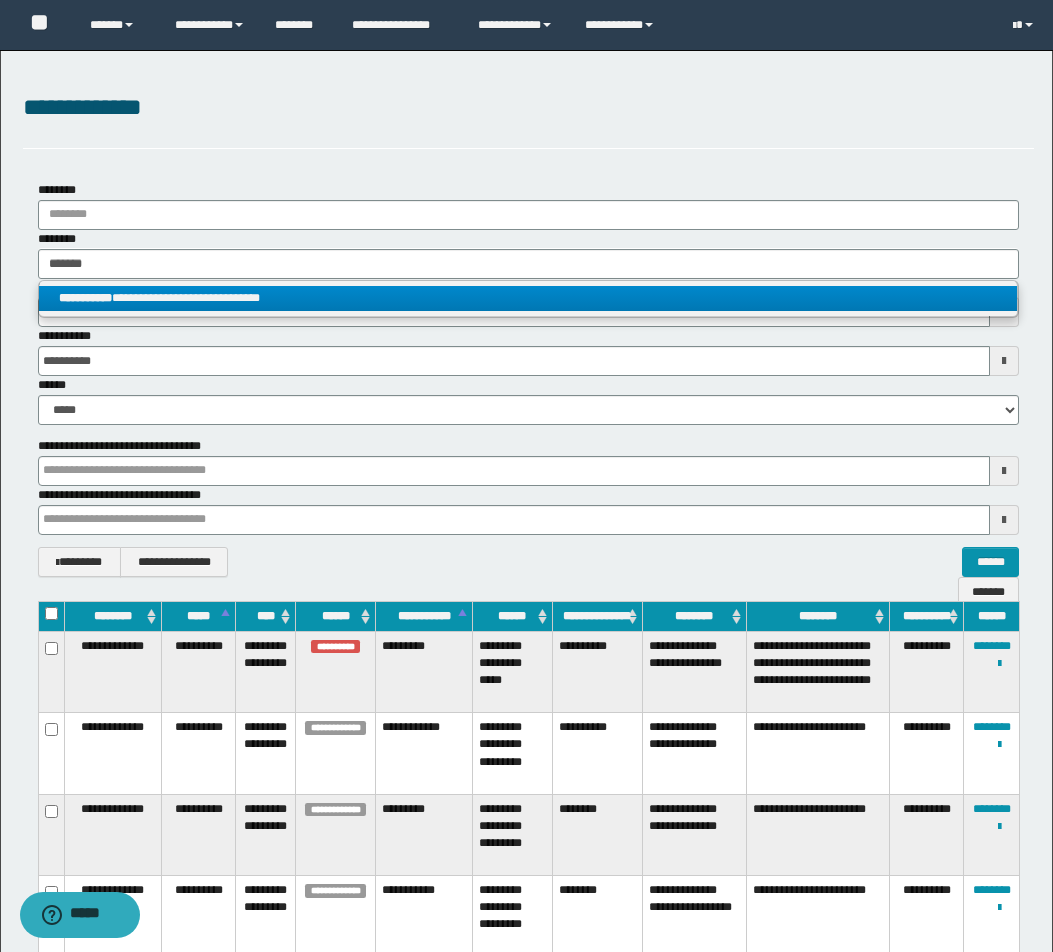 click on "**********" at bounding box center [528, 298] 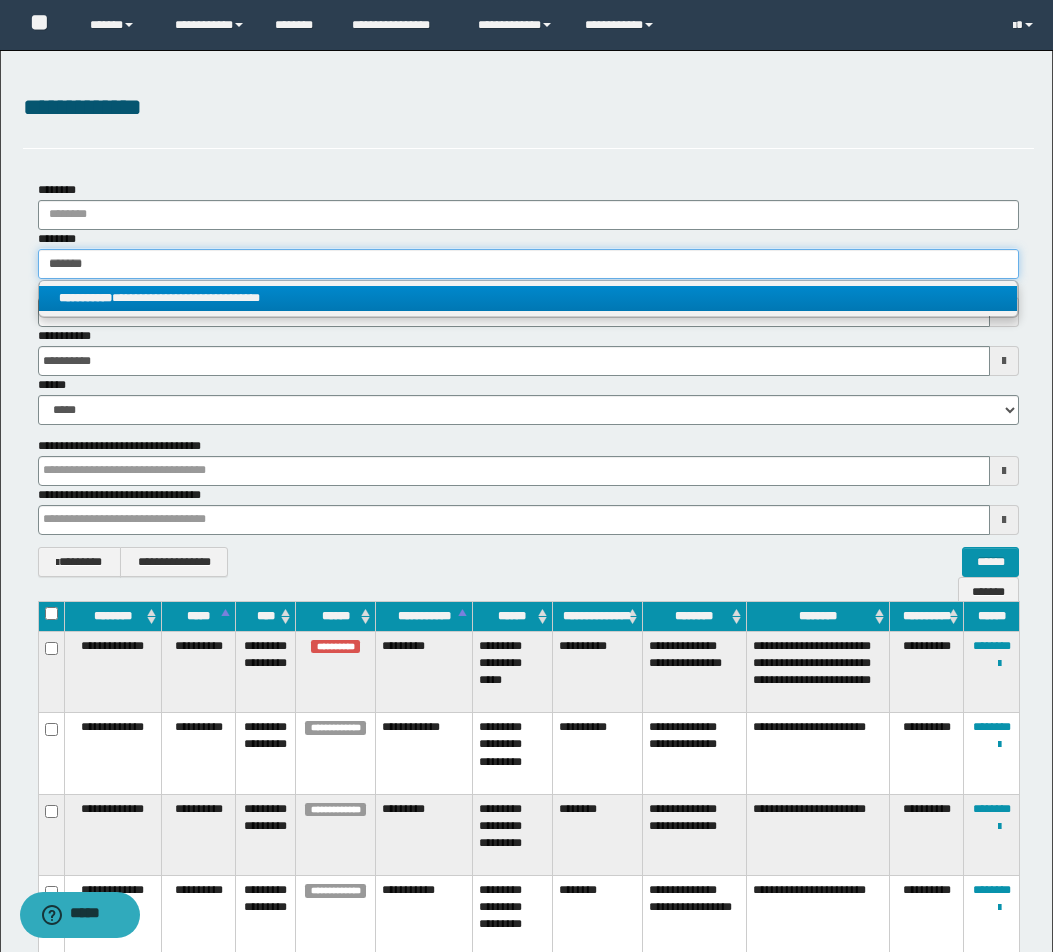 type 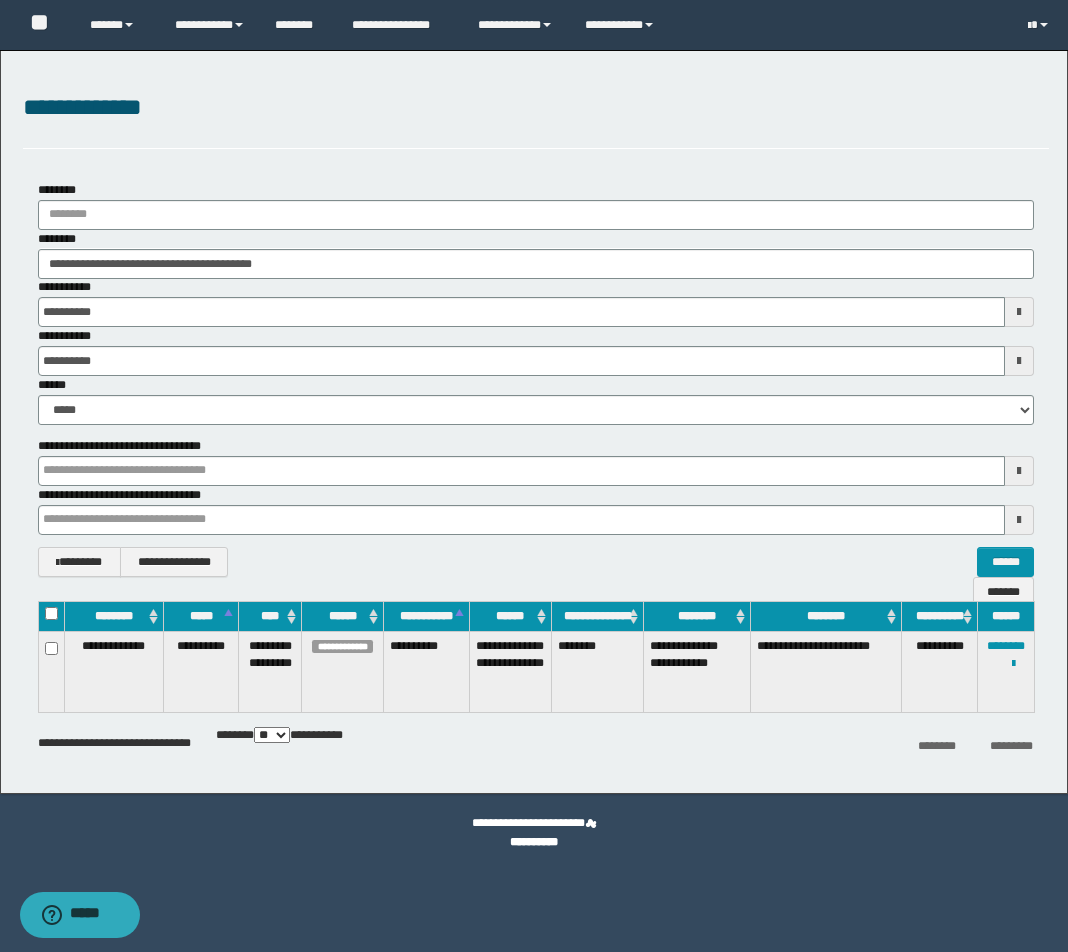drag, startPoint x: 349, startPoint y: 233, endPoint x: 106, endPoint y: 233, distance: 243 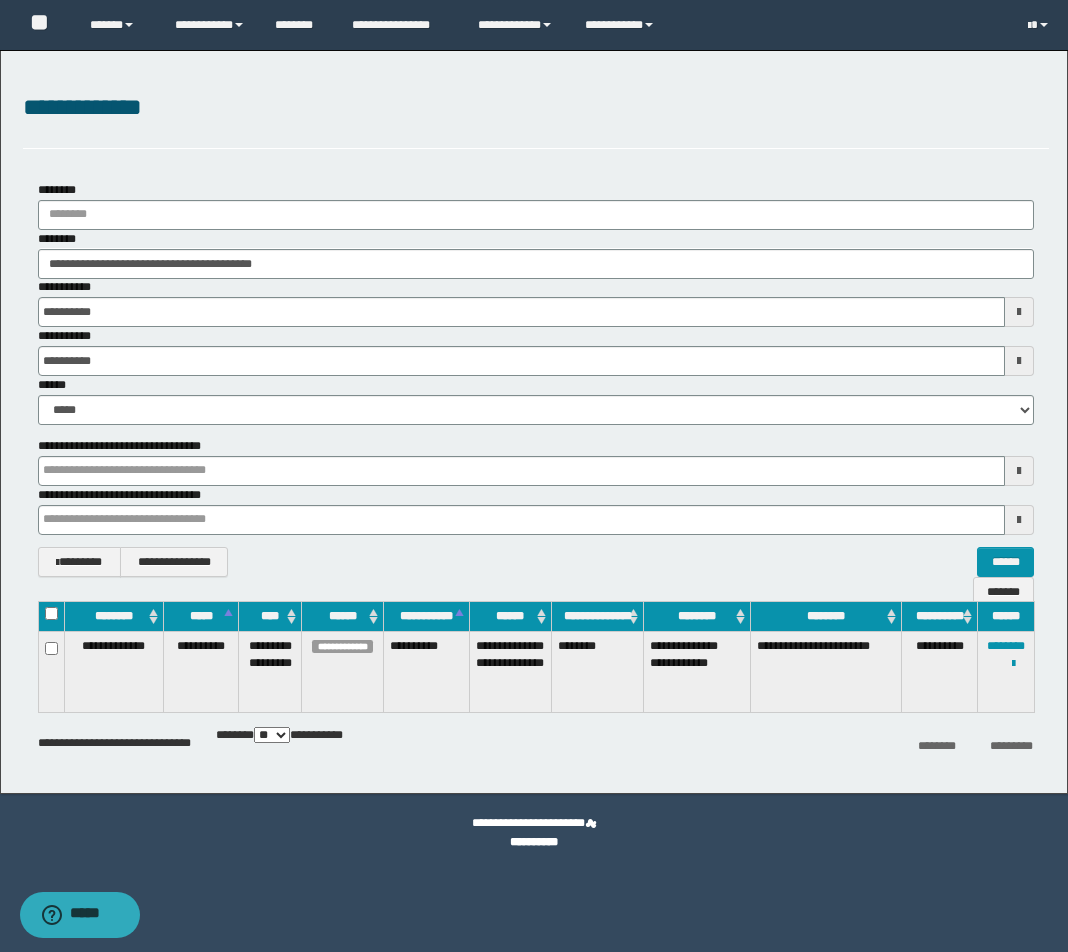 click on "**********" at bounding box center (536, 254) 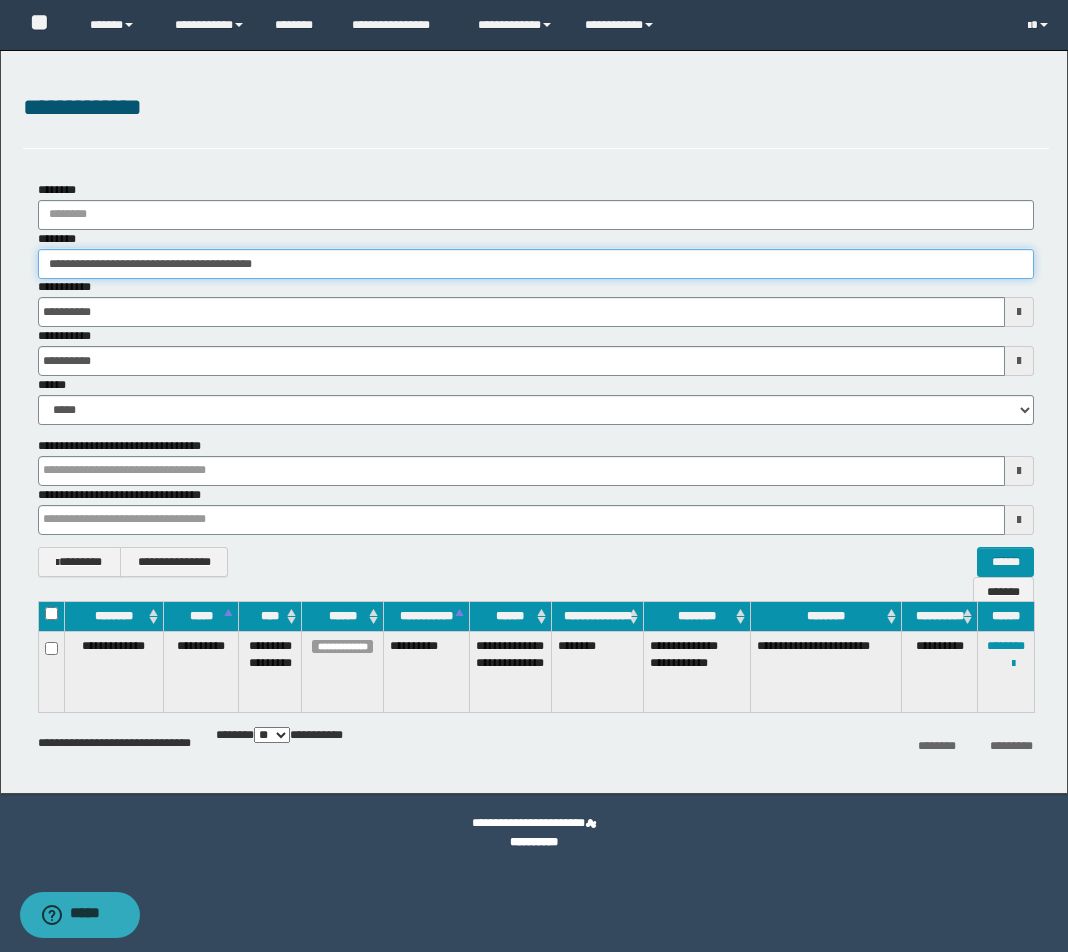 drag, startPoint x: 338, startPoint y: 257, endPoint x: -239, endPoint y: 262, distance: 577.02167 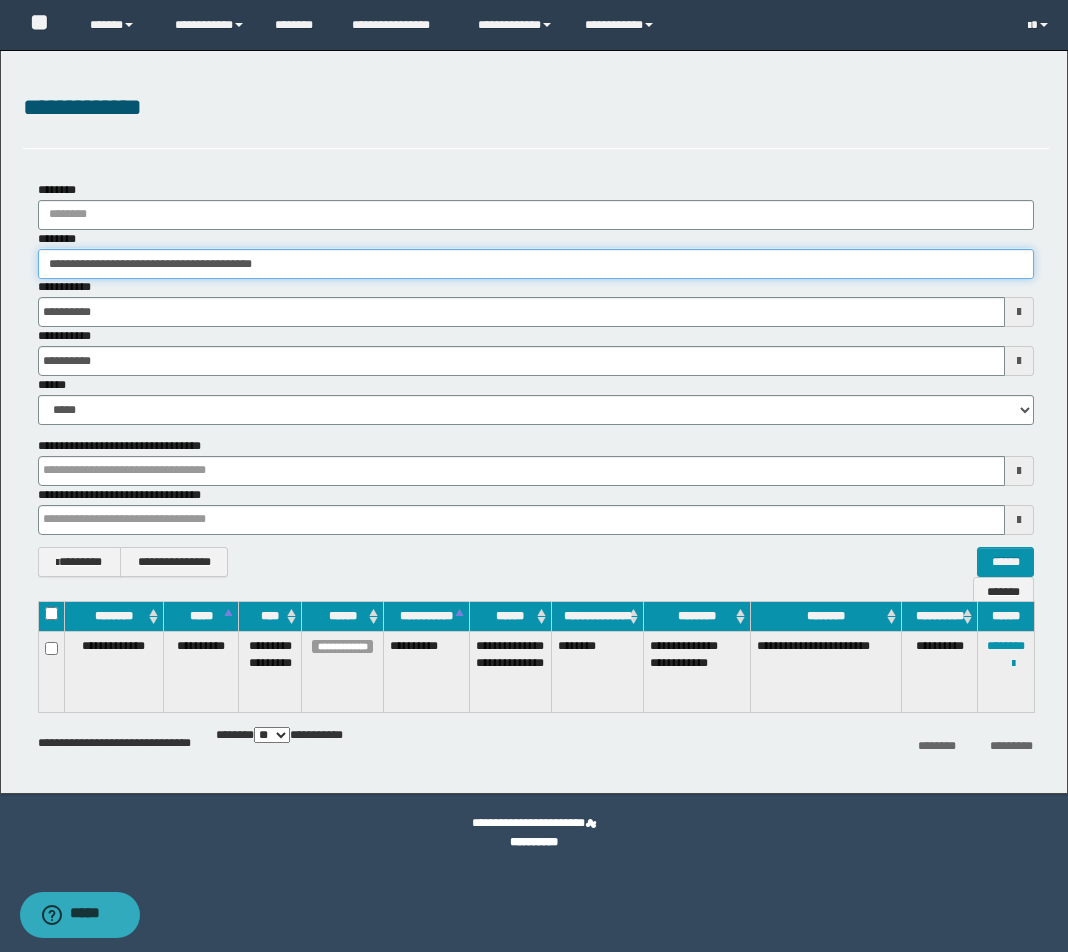 click on "**********" at bounding box center (534, 476) 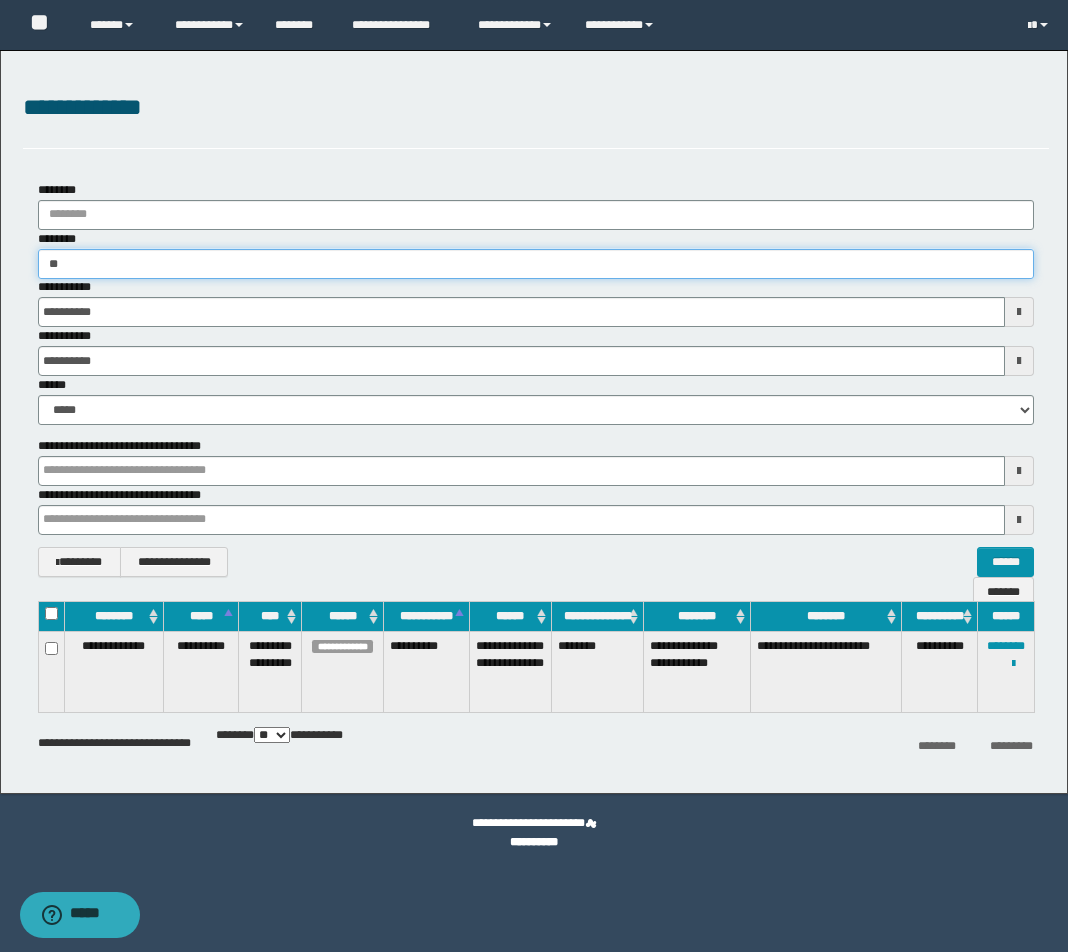 type on "***" 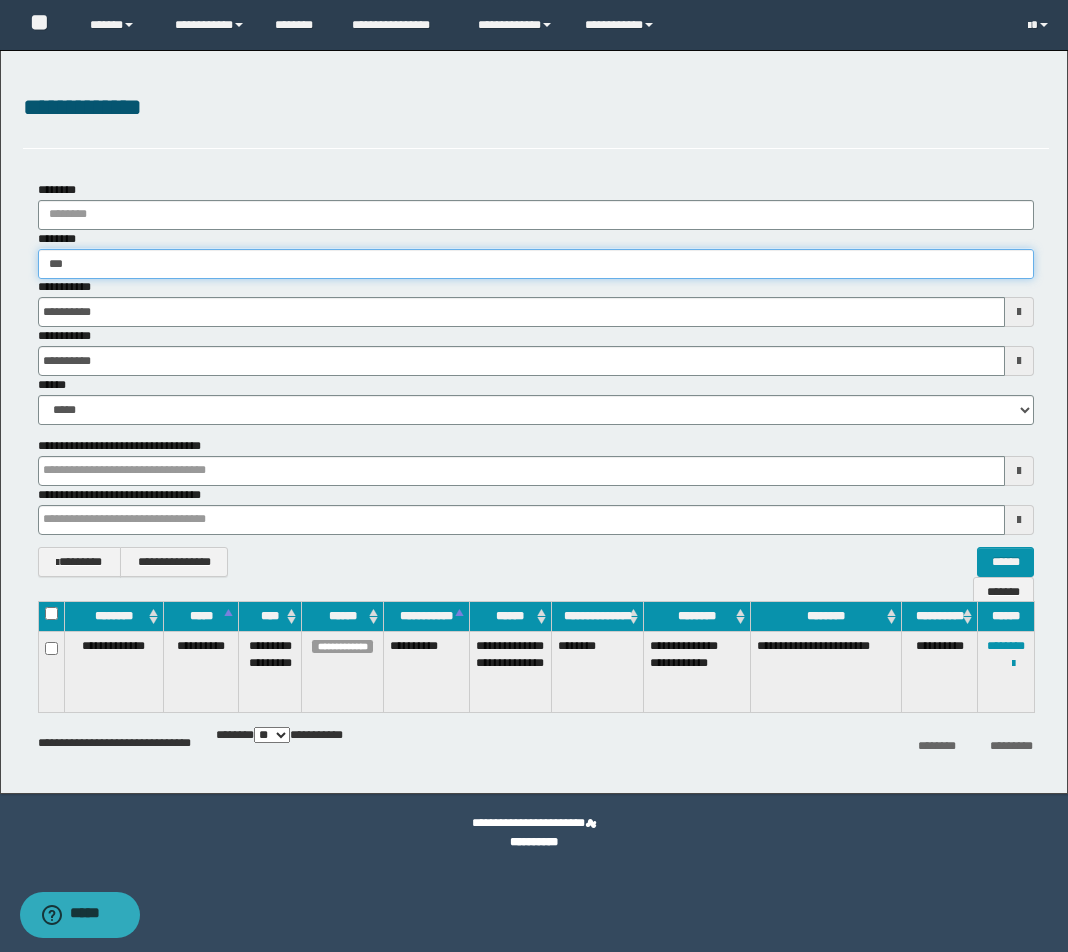 type on "***" 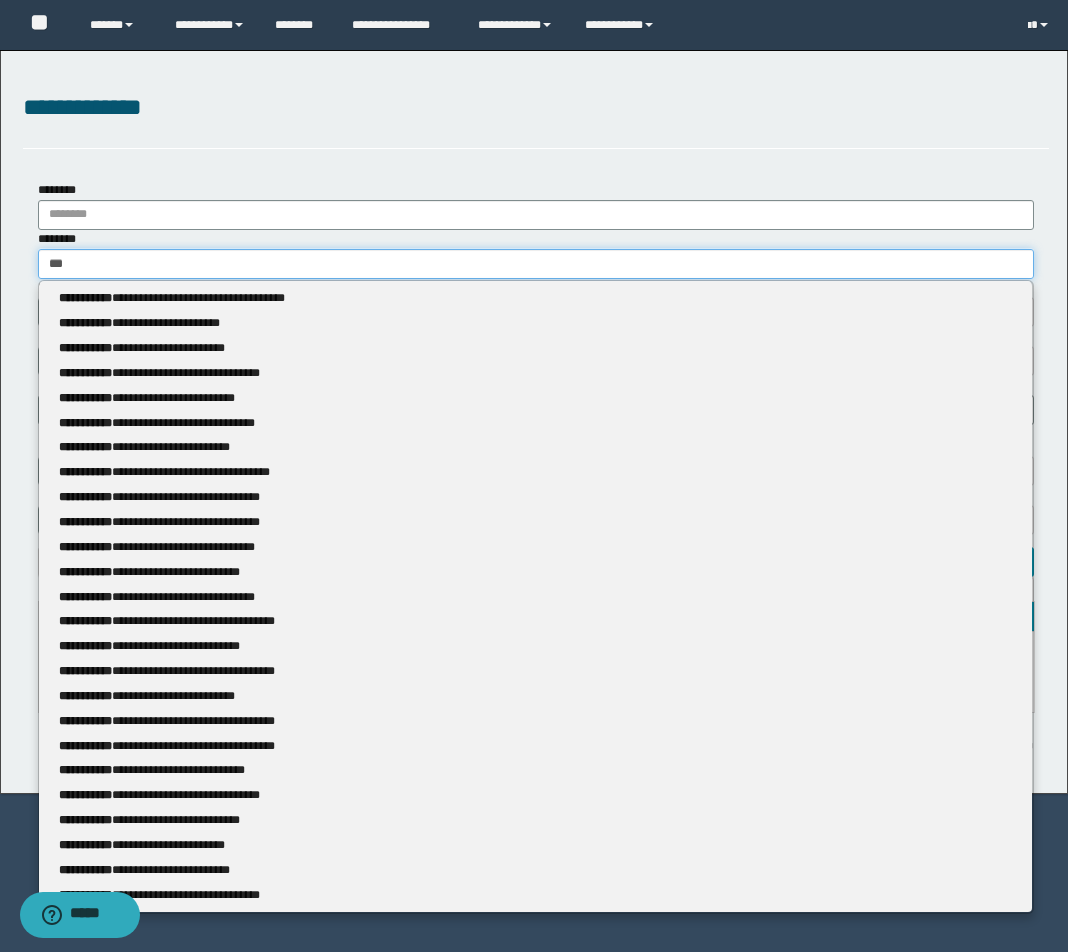 type 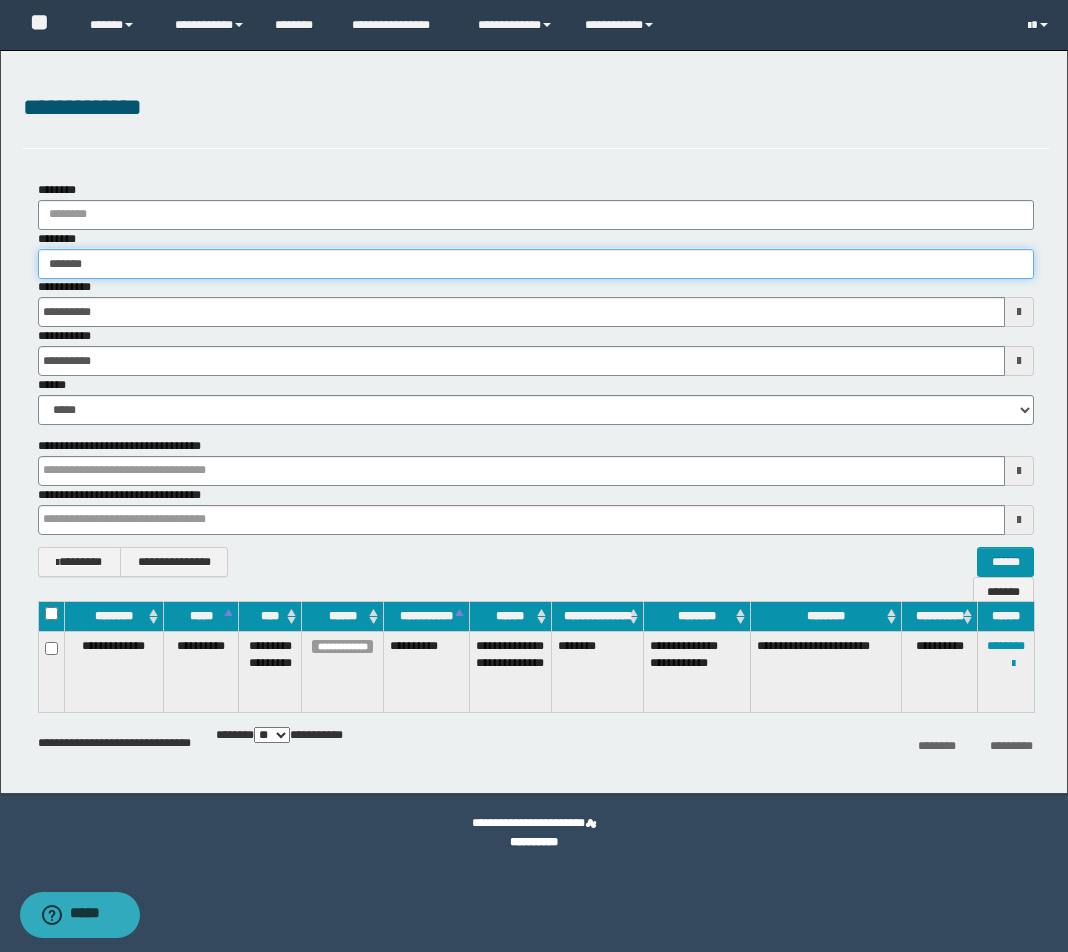 type on "********" 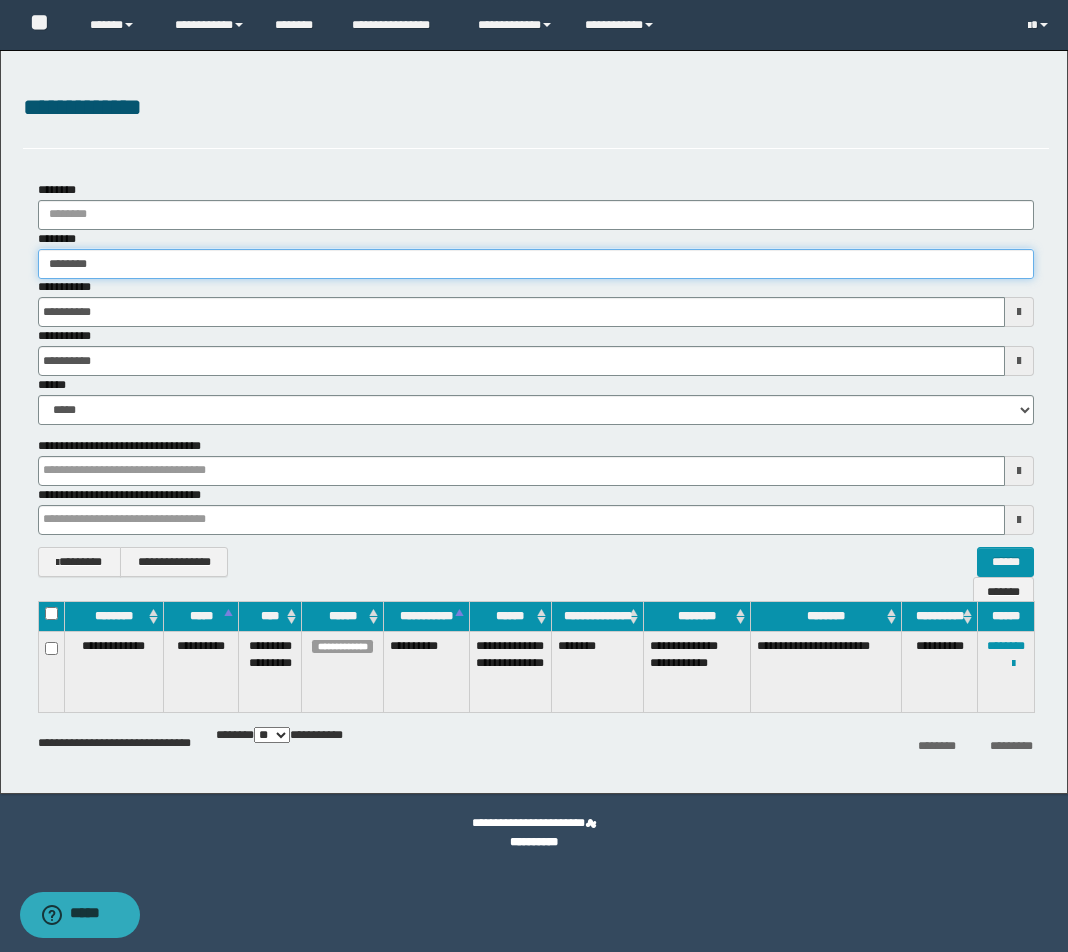 type on "********" 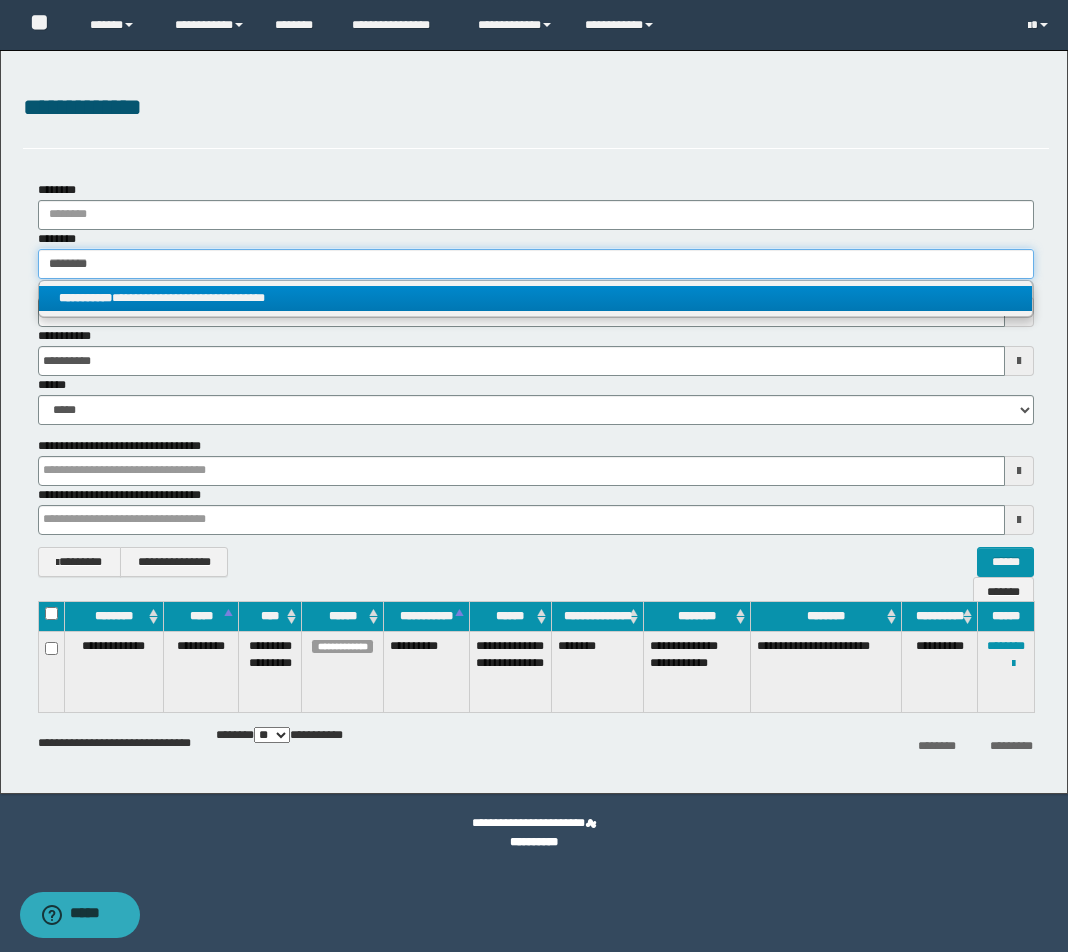type on "********" 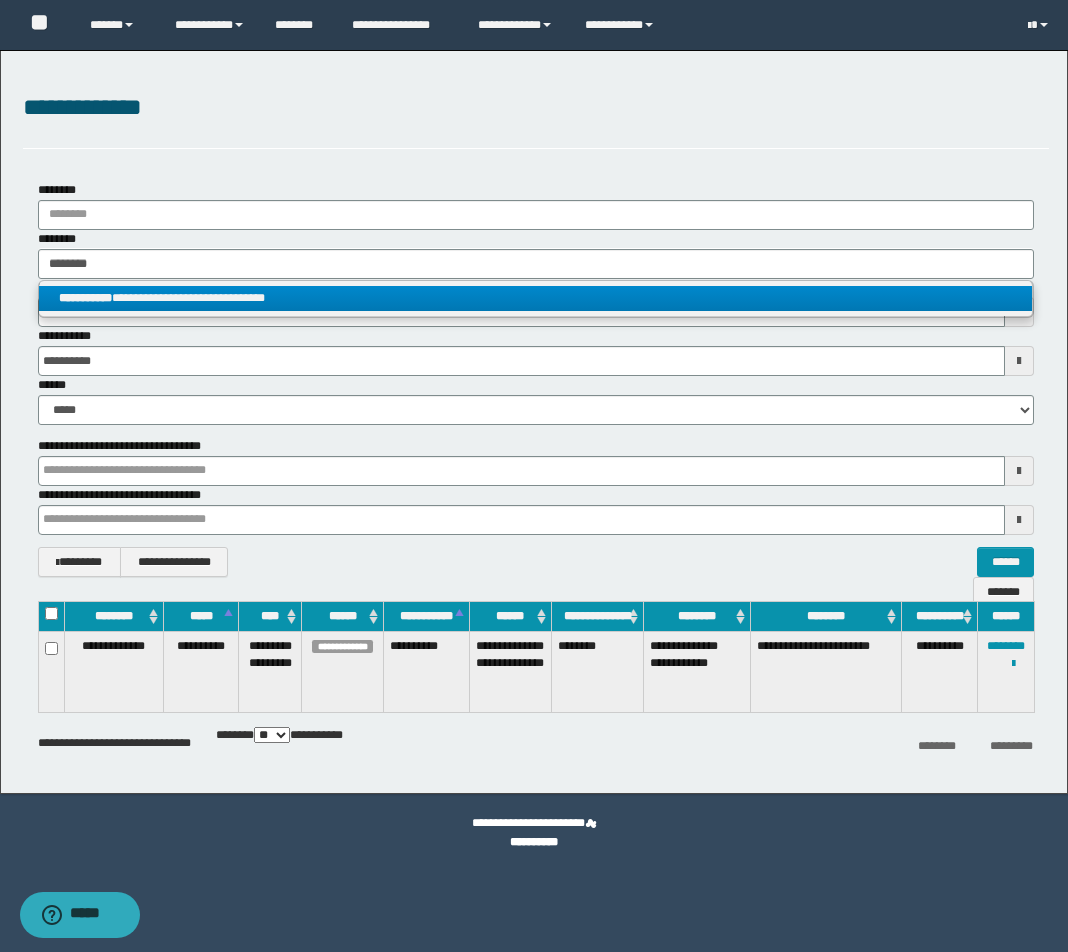 click on "**********" at bounding box center (535, 298) 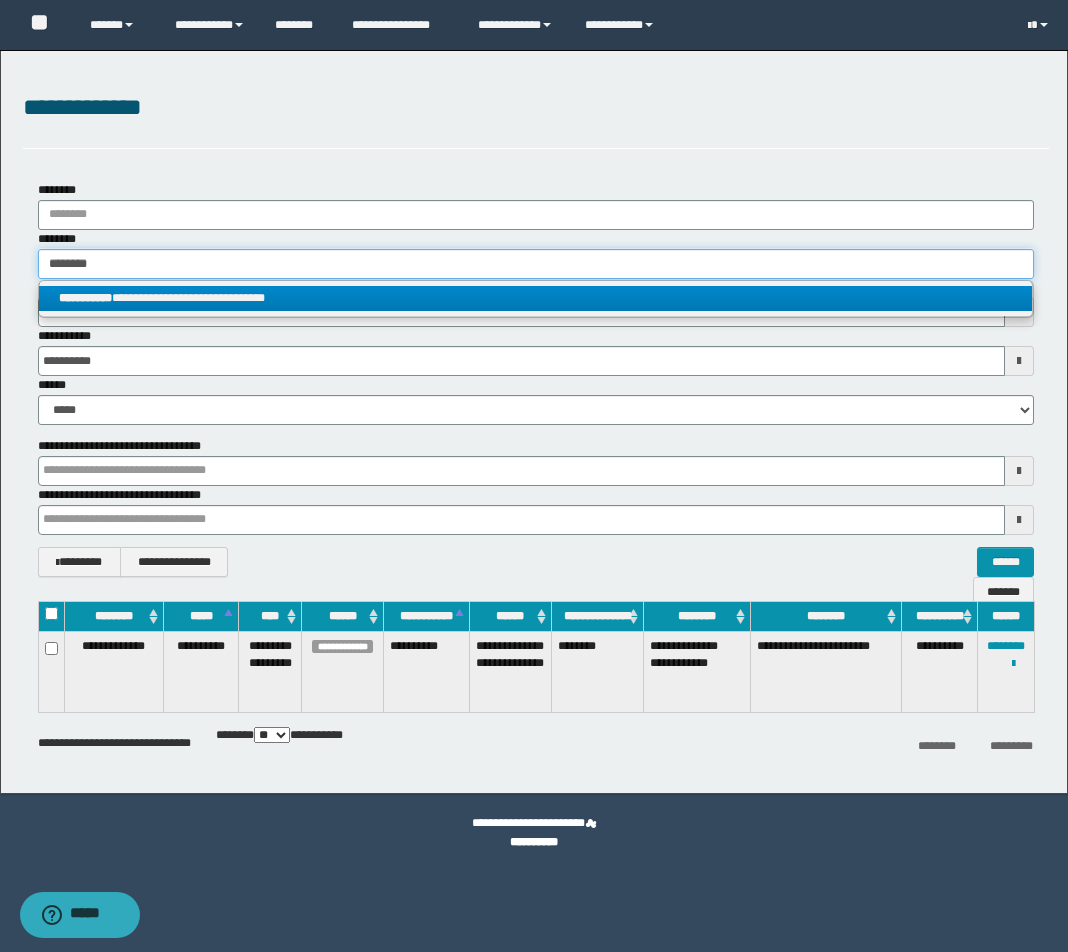 type 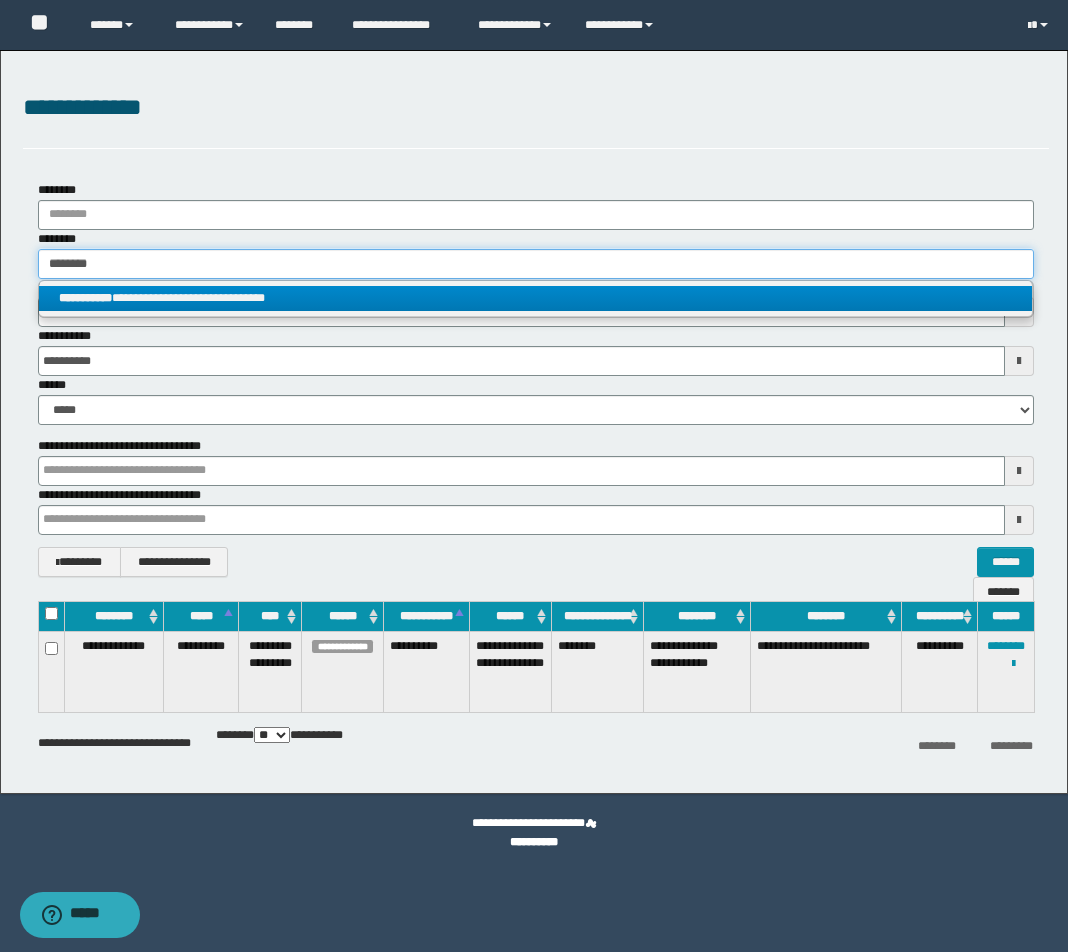 type on "**********" 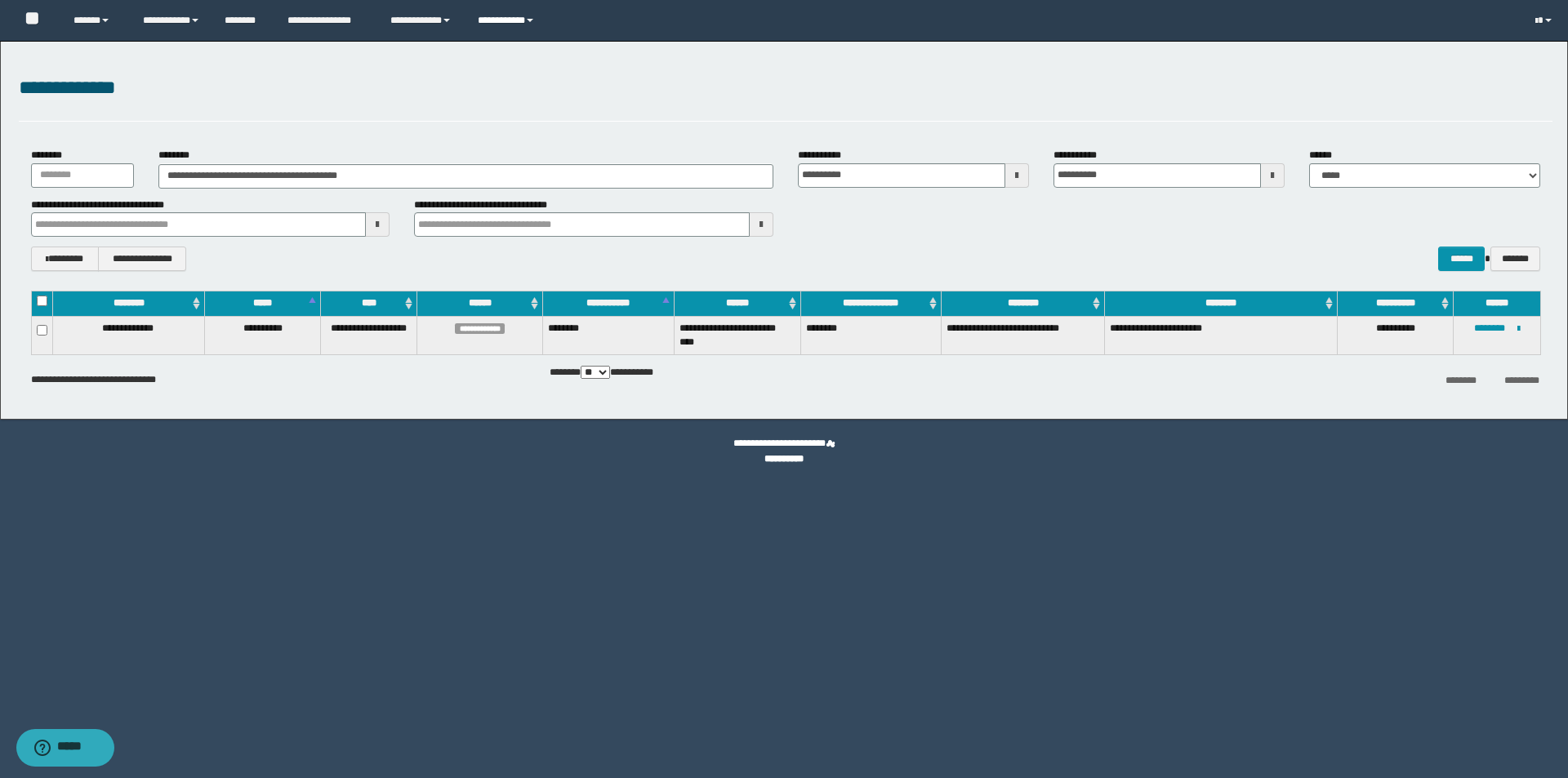 click on "**********" at bounding box center [508, 20] 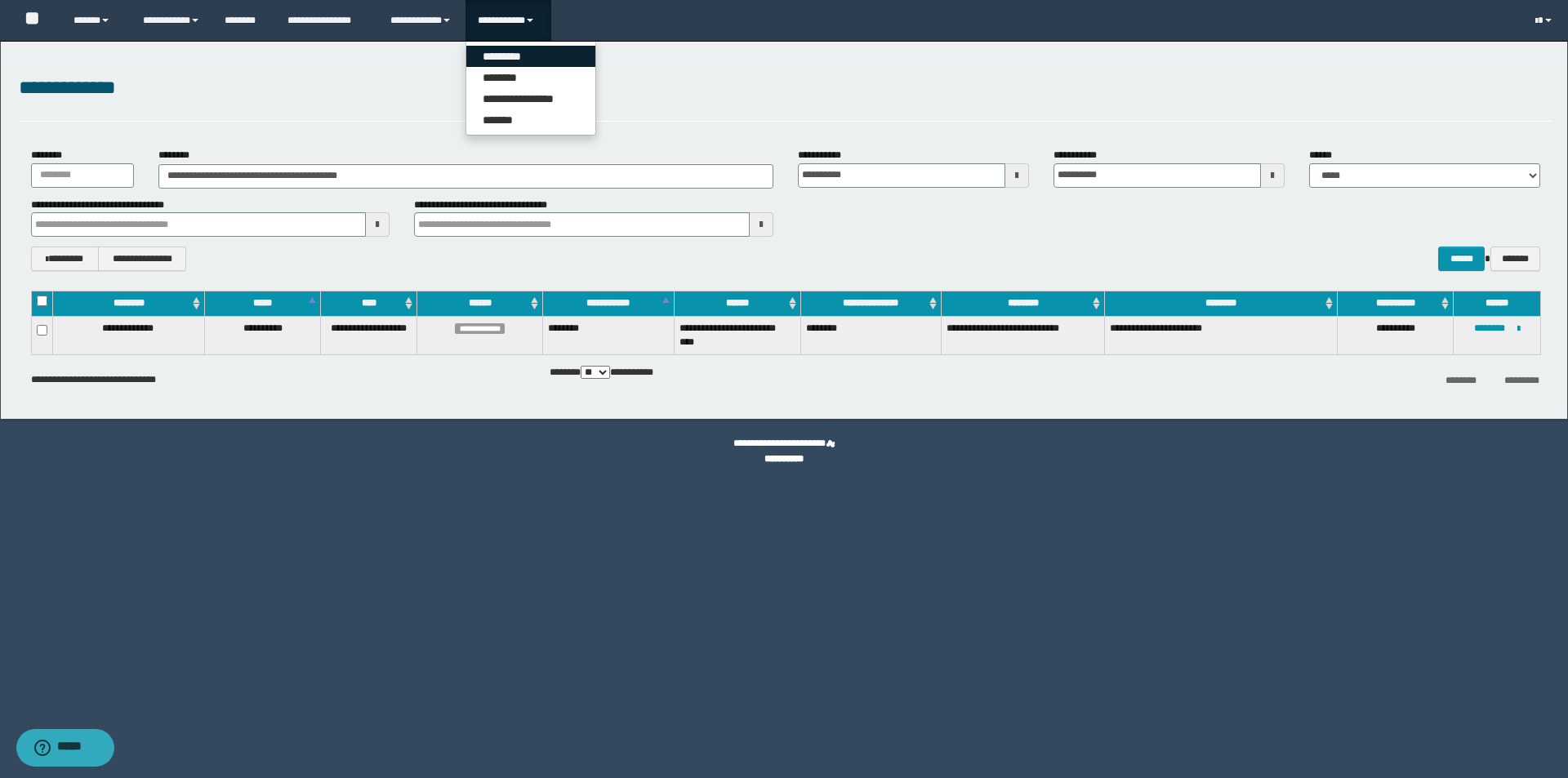 click on "*********" at bounding box center [531, 56] 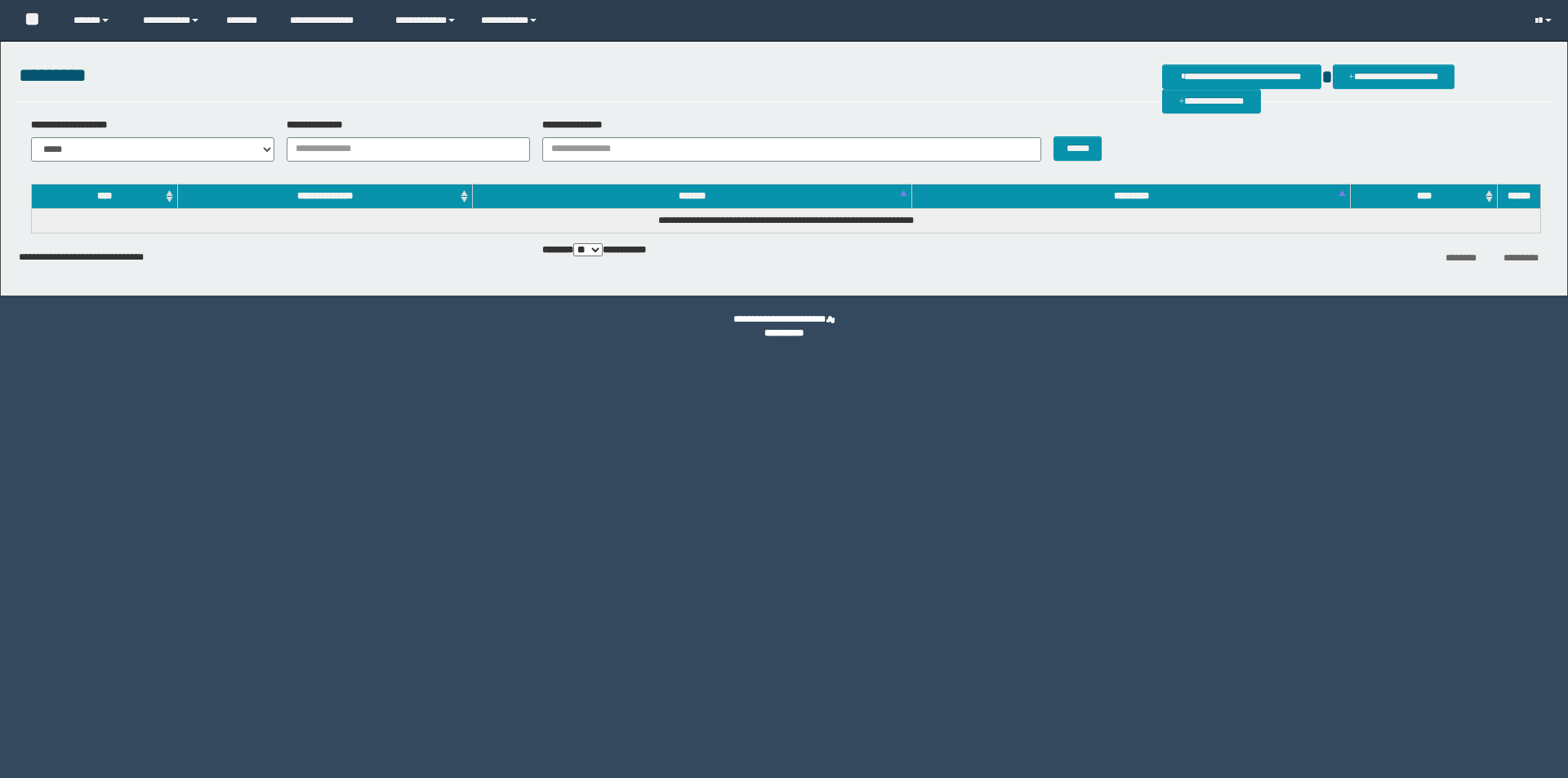 scroll, scrollTop: 0, scrollLeft: 0, axis: both 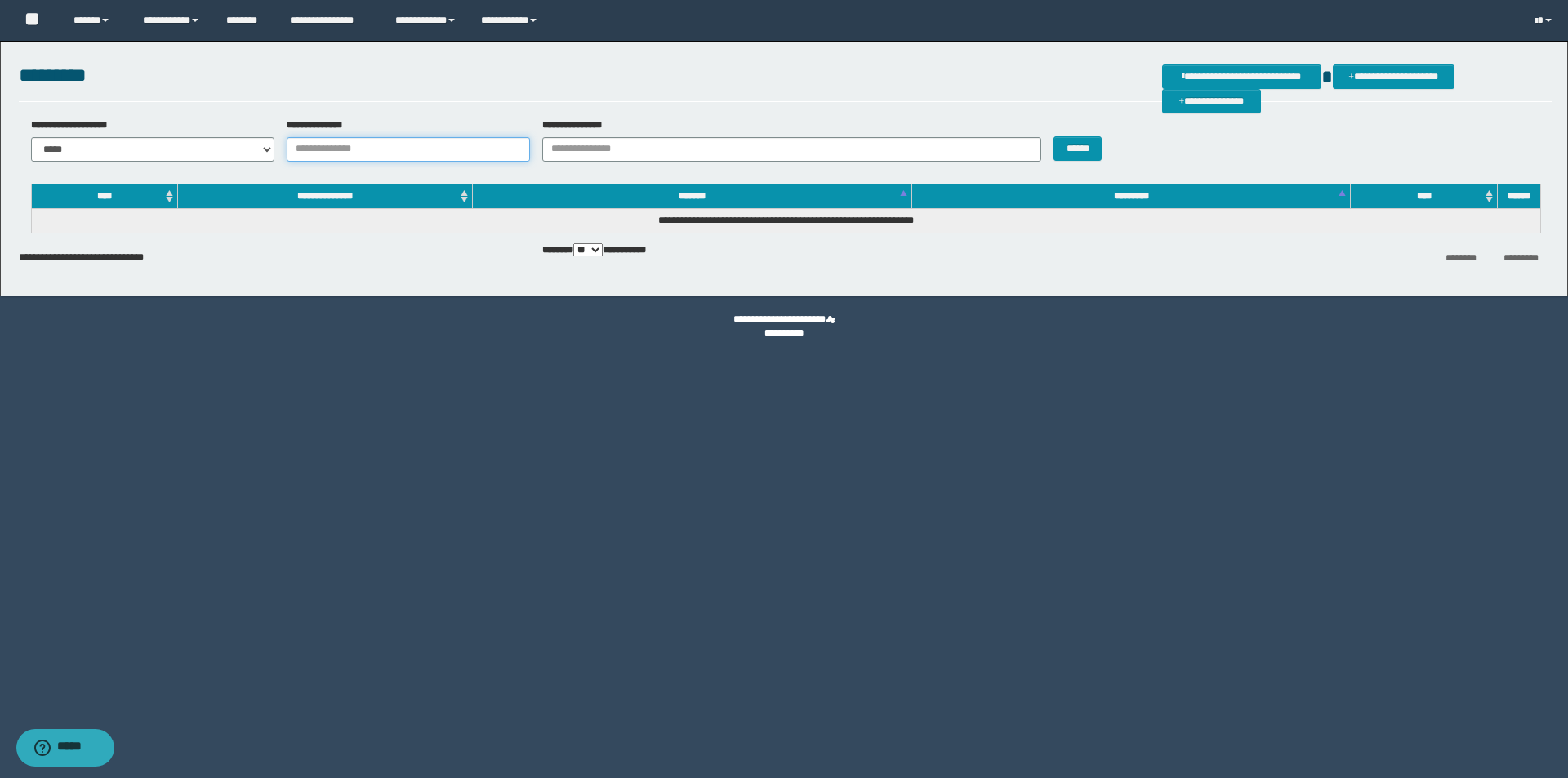 drag, startPoint x: 310, startPoint y: 143, endPoint x: 348, endPoint y: 153, distance: 39.29377 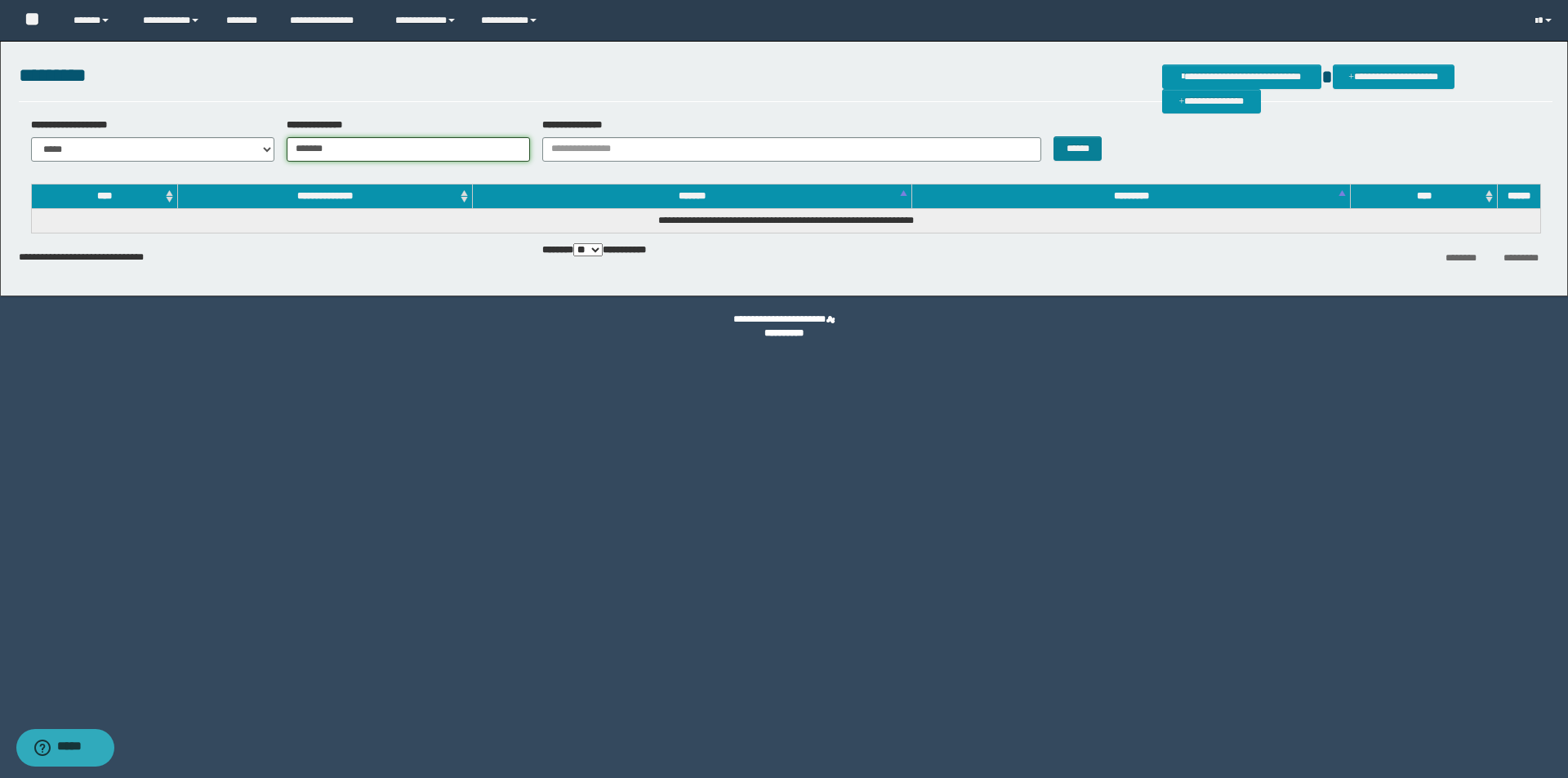 type on "*******" 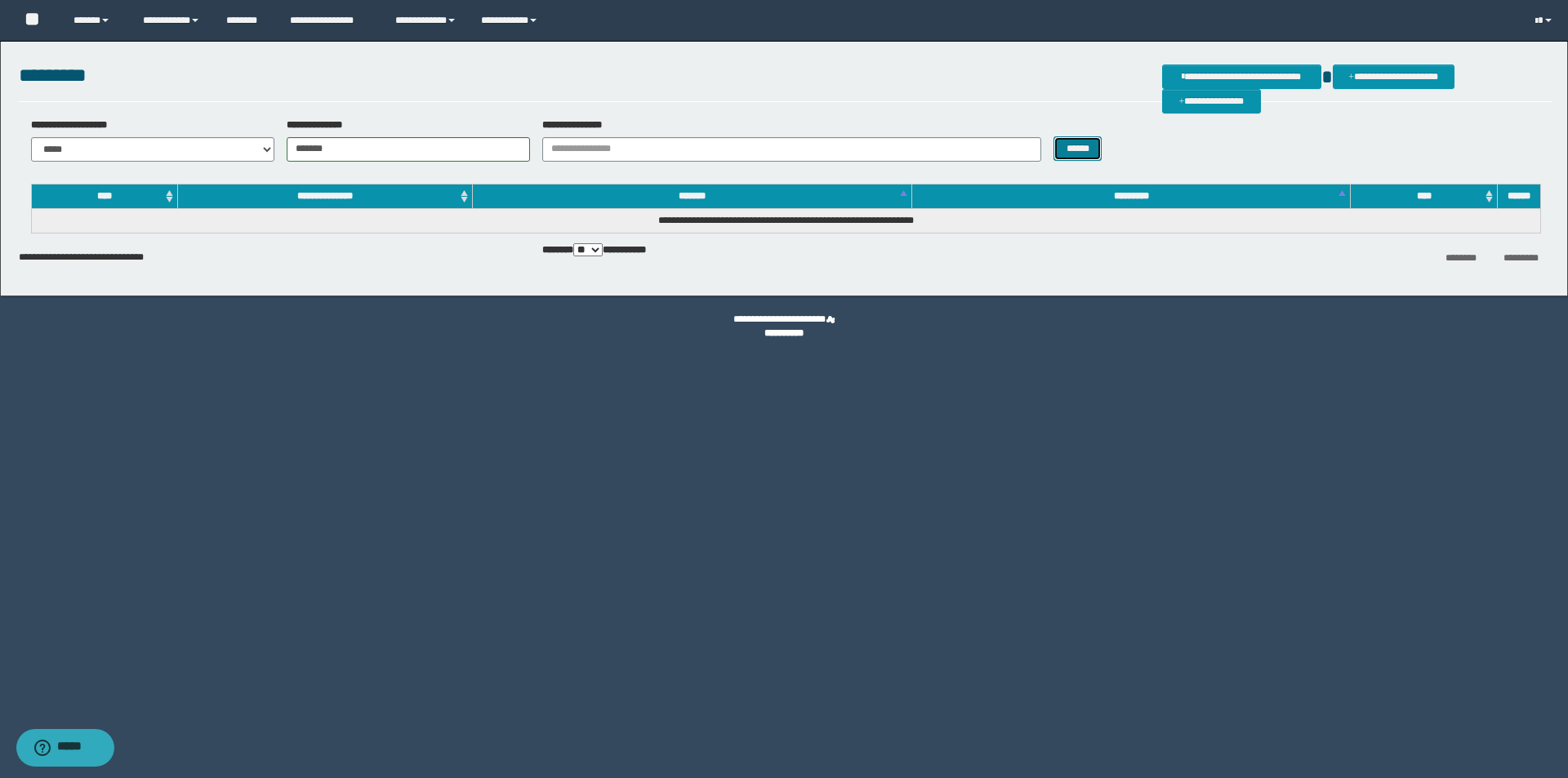 click on "******" at bounding box center [1077, 149] 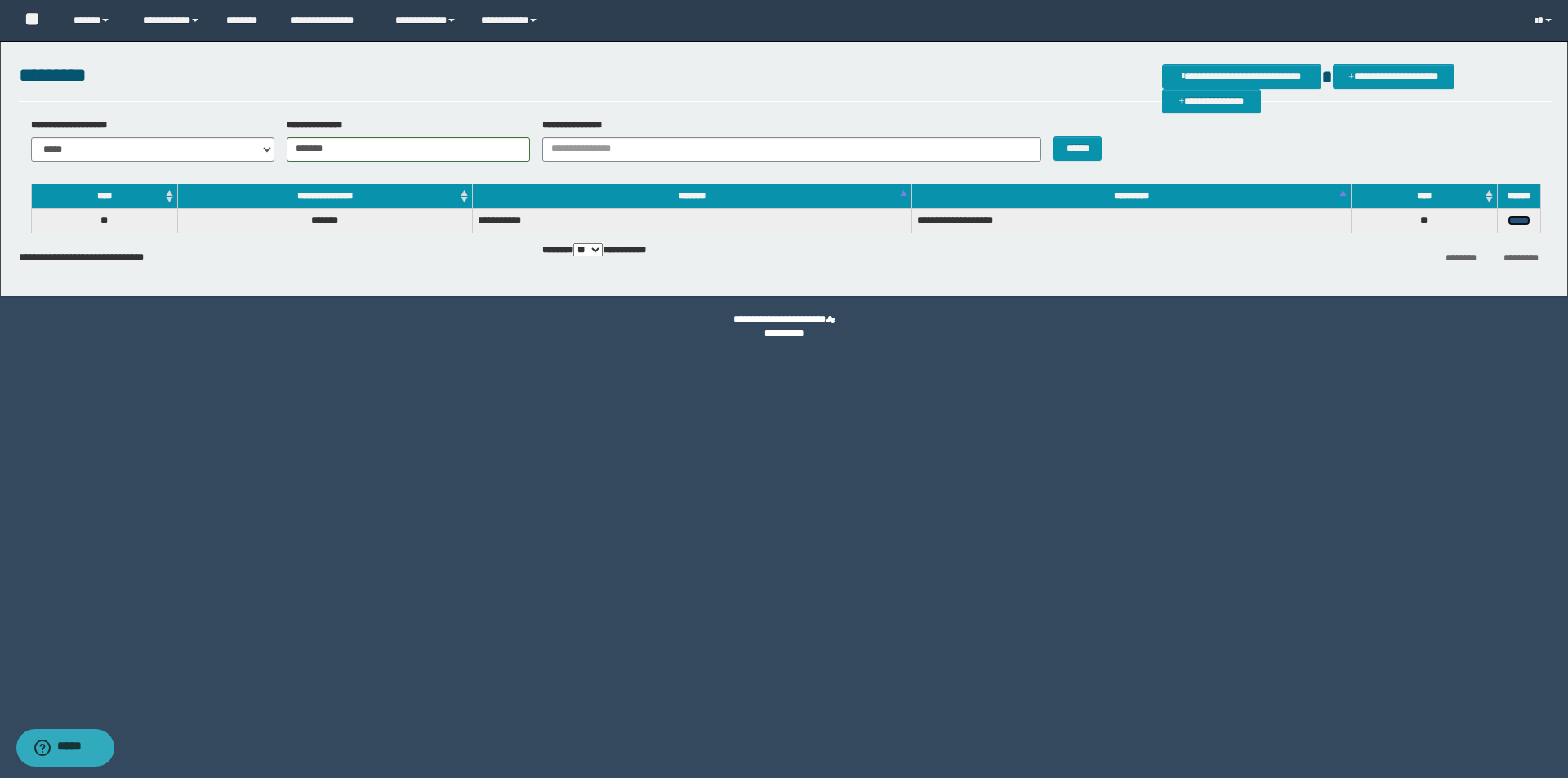 click on "******" at bounding box center [1519, 220] 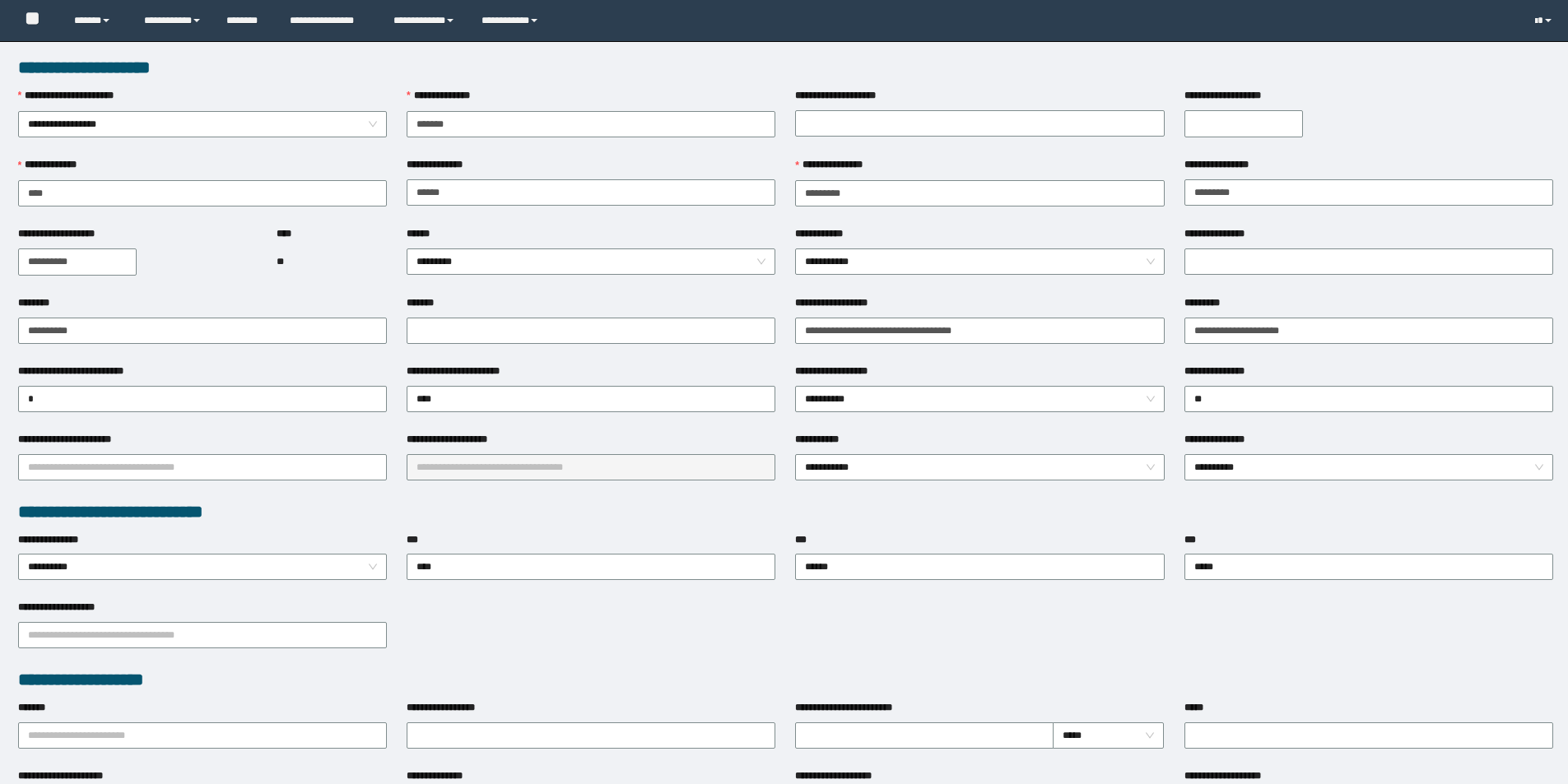 scroll, scrollTop: 0, scrollLeft: 0, axis: both 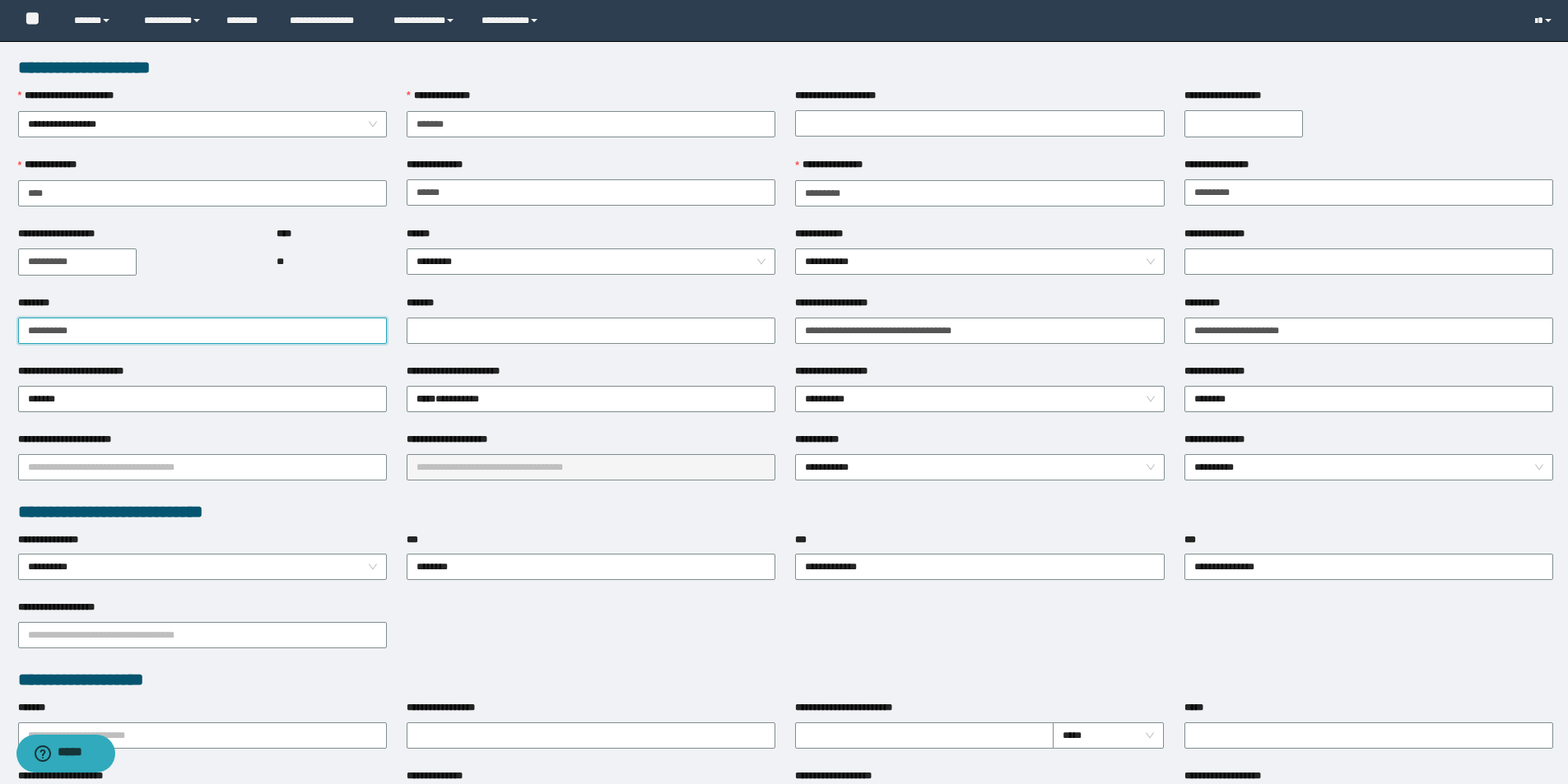 drag, startPoint x: 29, startPoint y: 333, endPoint x: 130, endPoint y: 333, distance: 101 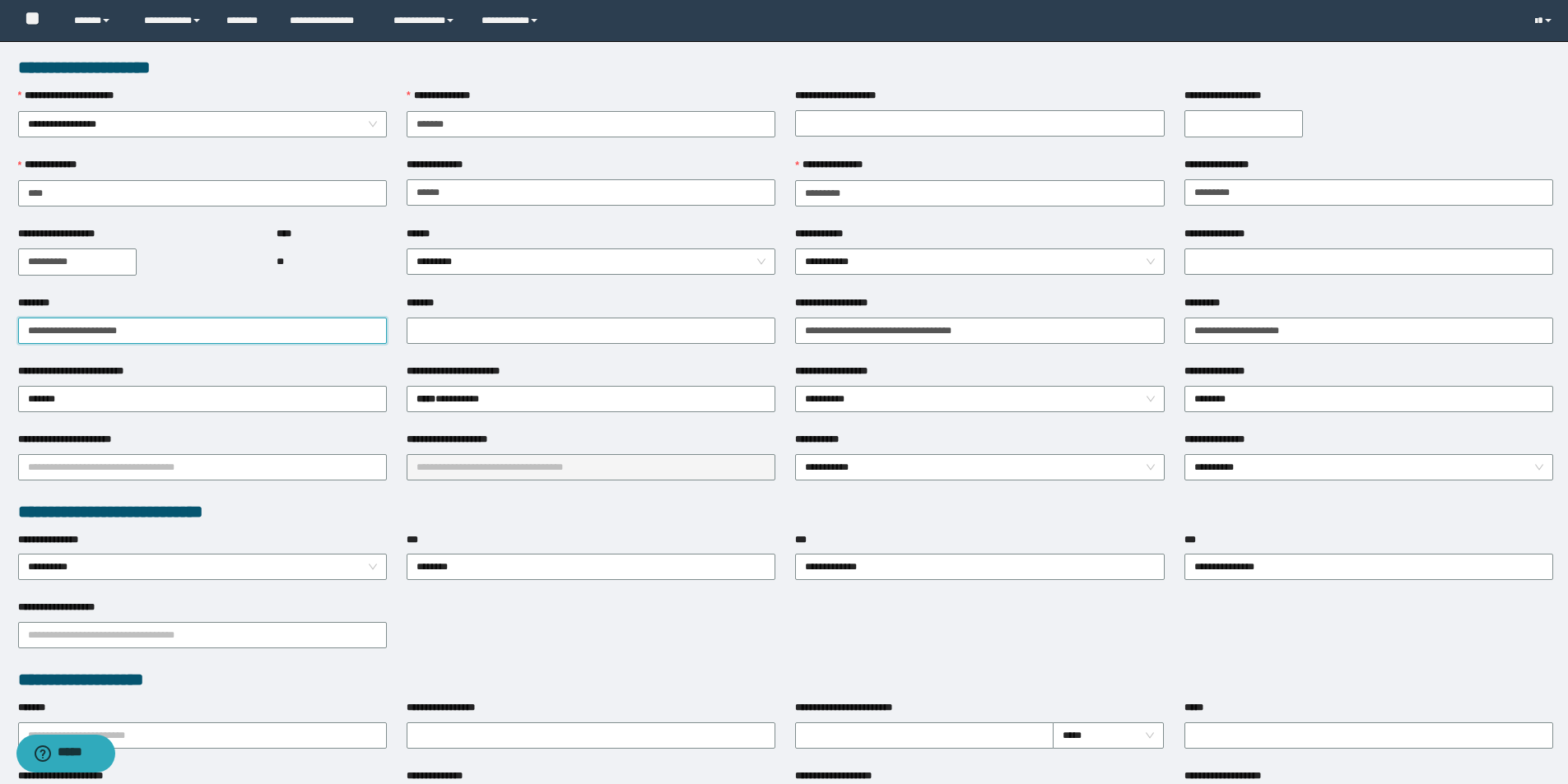 type on "**********" 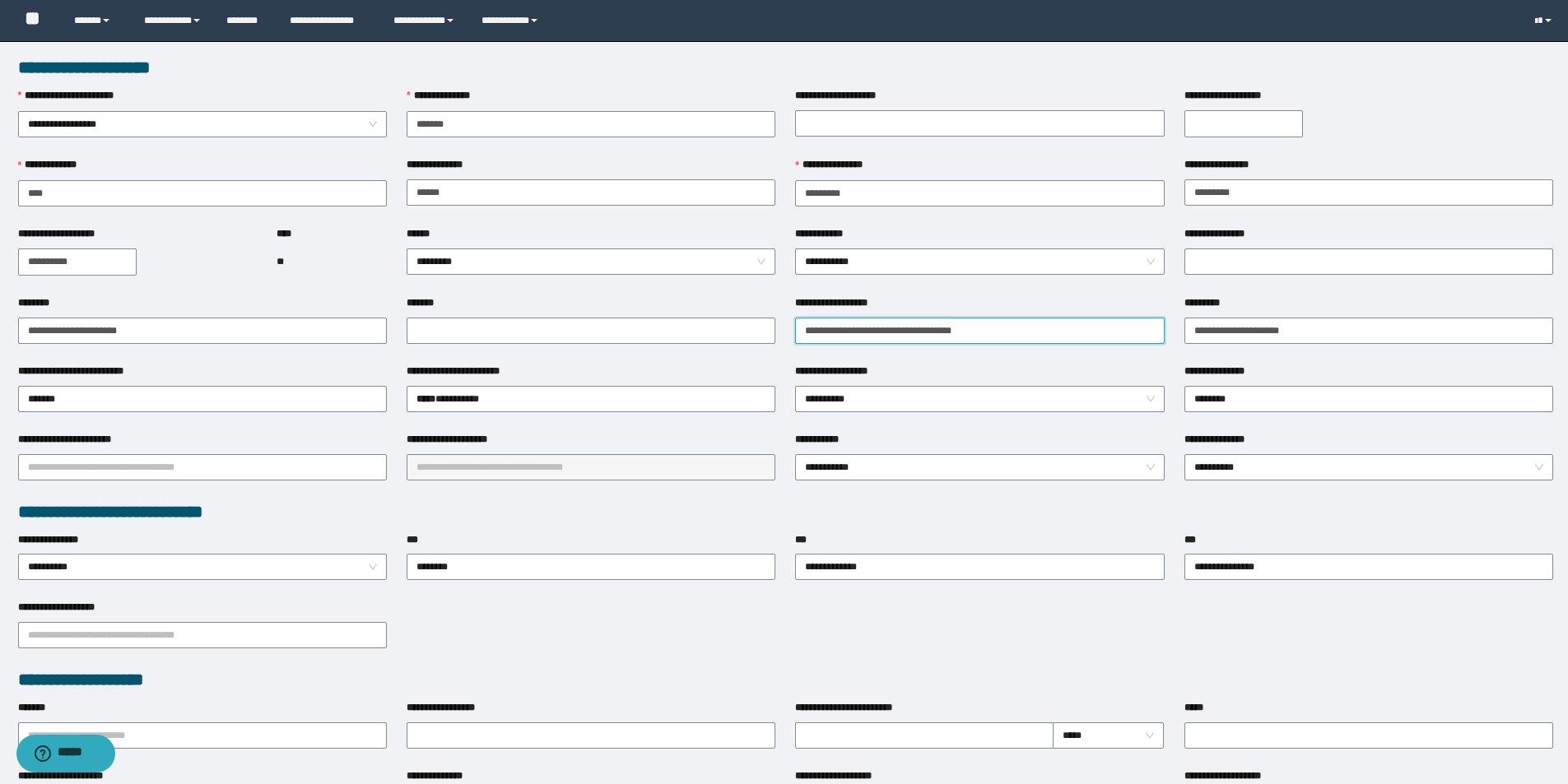 click on "**********" at bounding box center [979, 331] 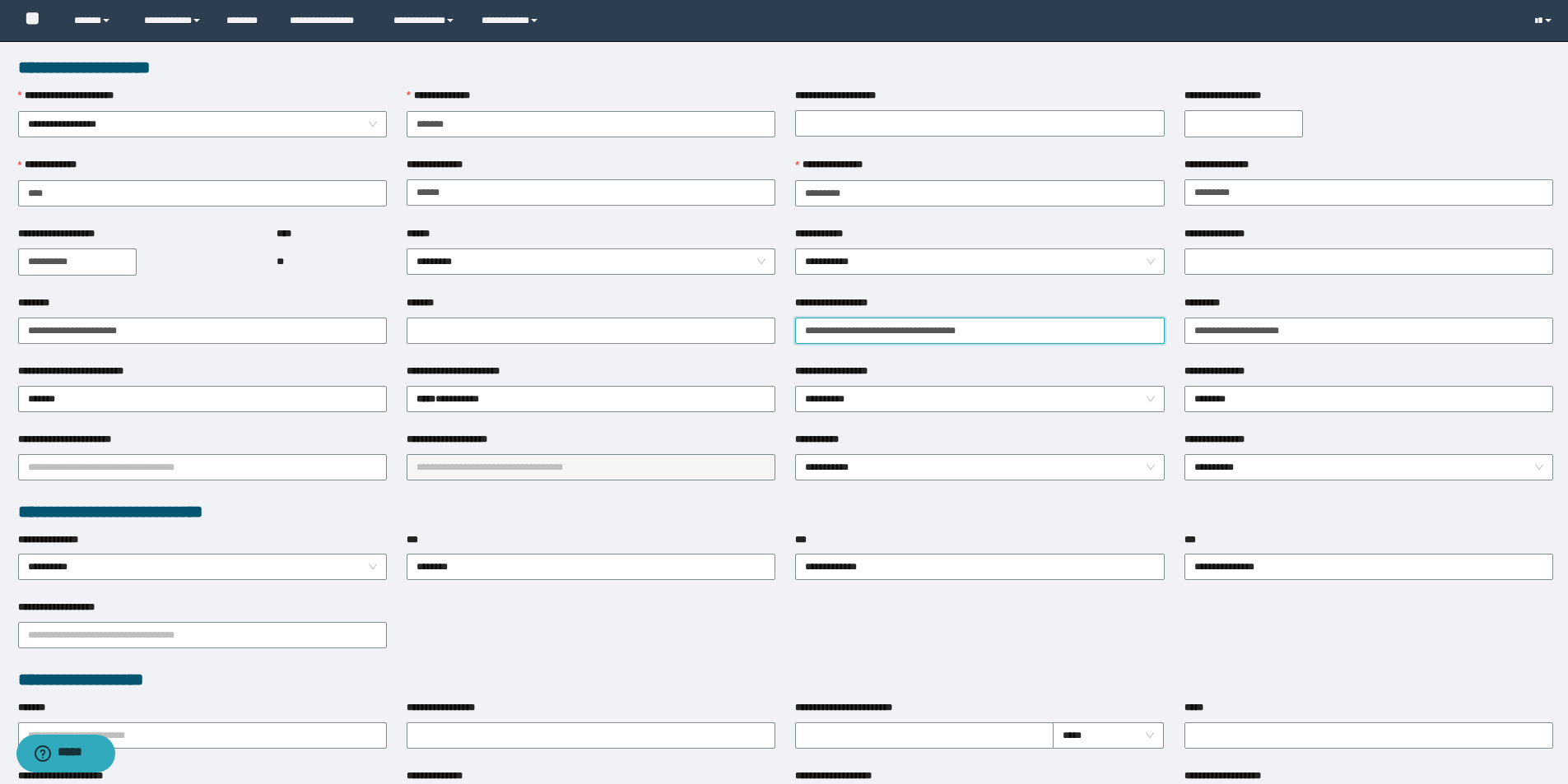 paste on "**********" 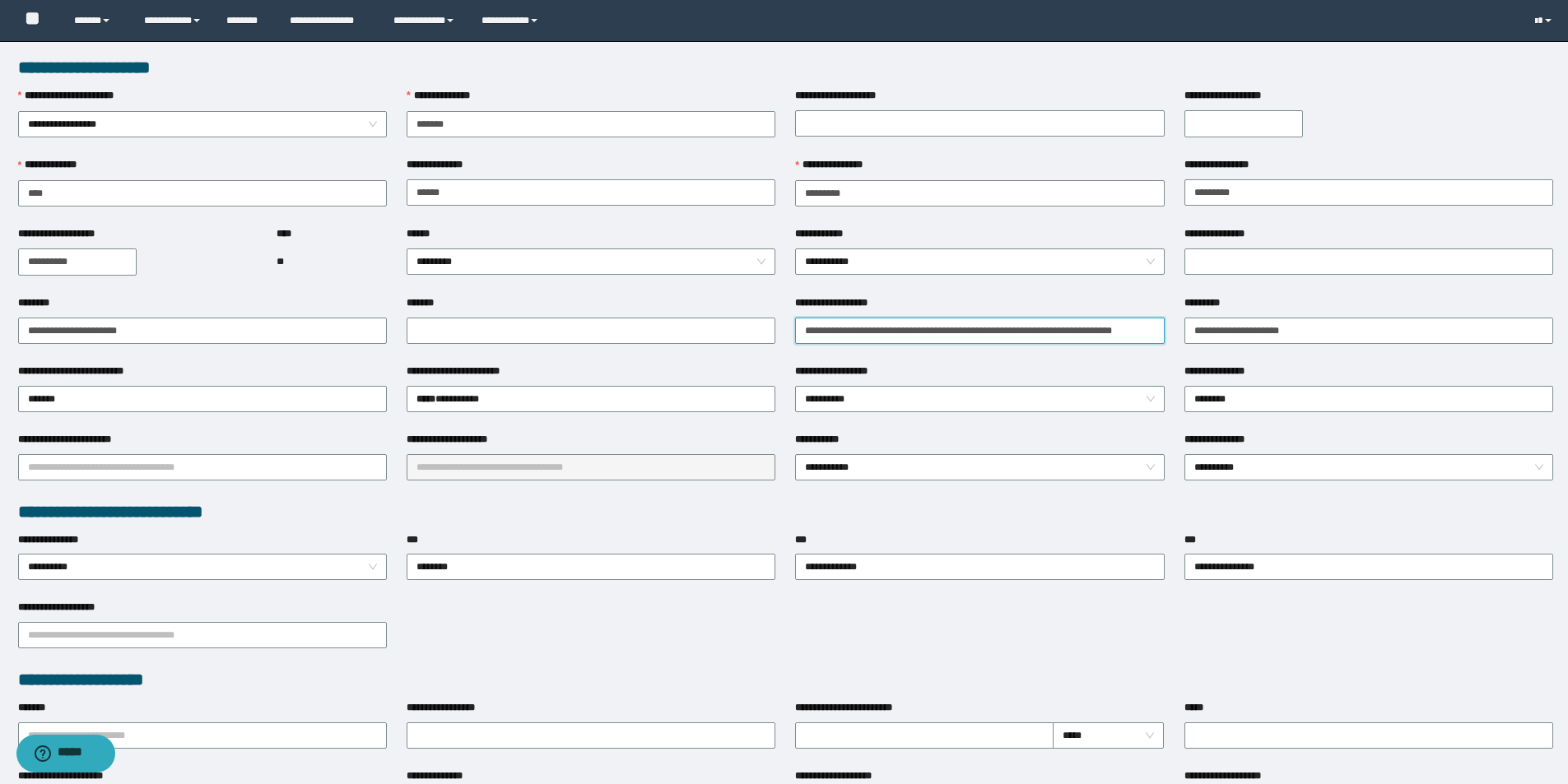 scroll, scrollTop: 0, scrollLeft: 25, axis: horizontal 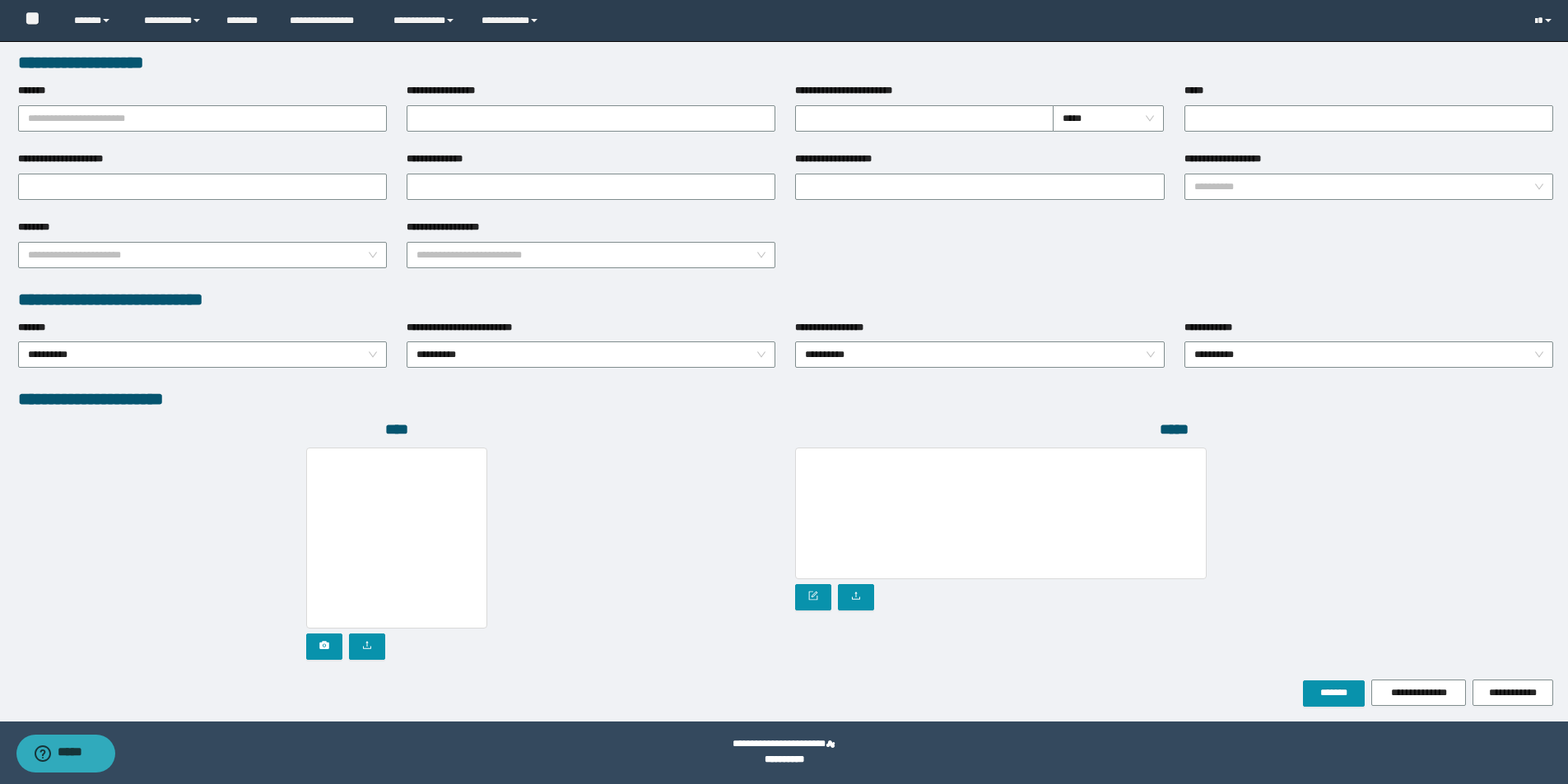 type on "**********" 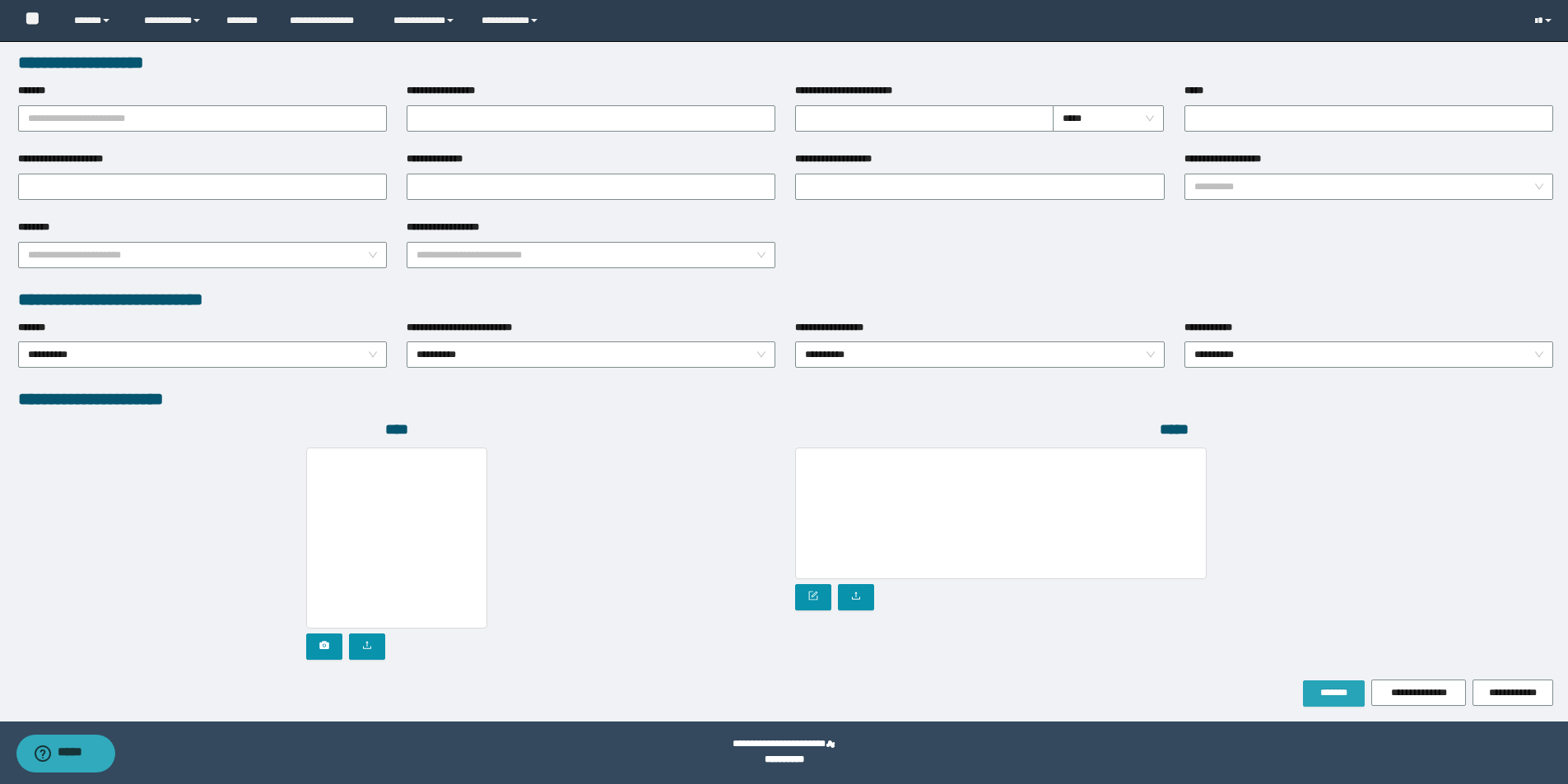 click on "*******" at bounding box center [1333, 694] 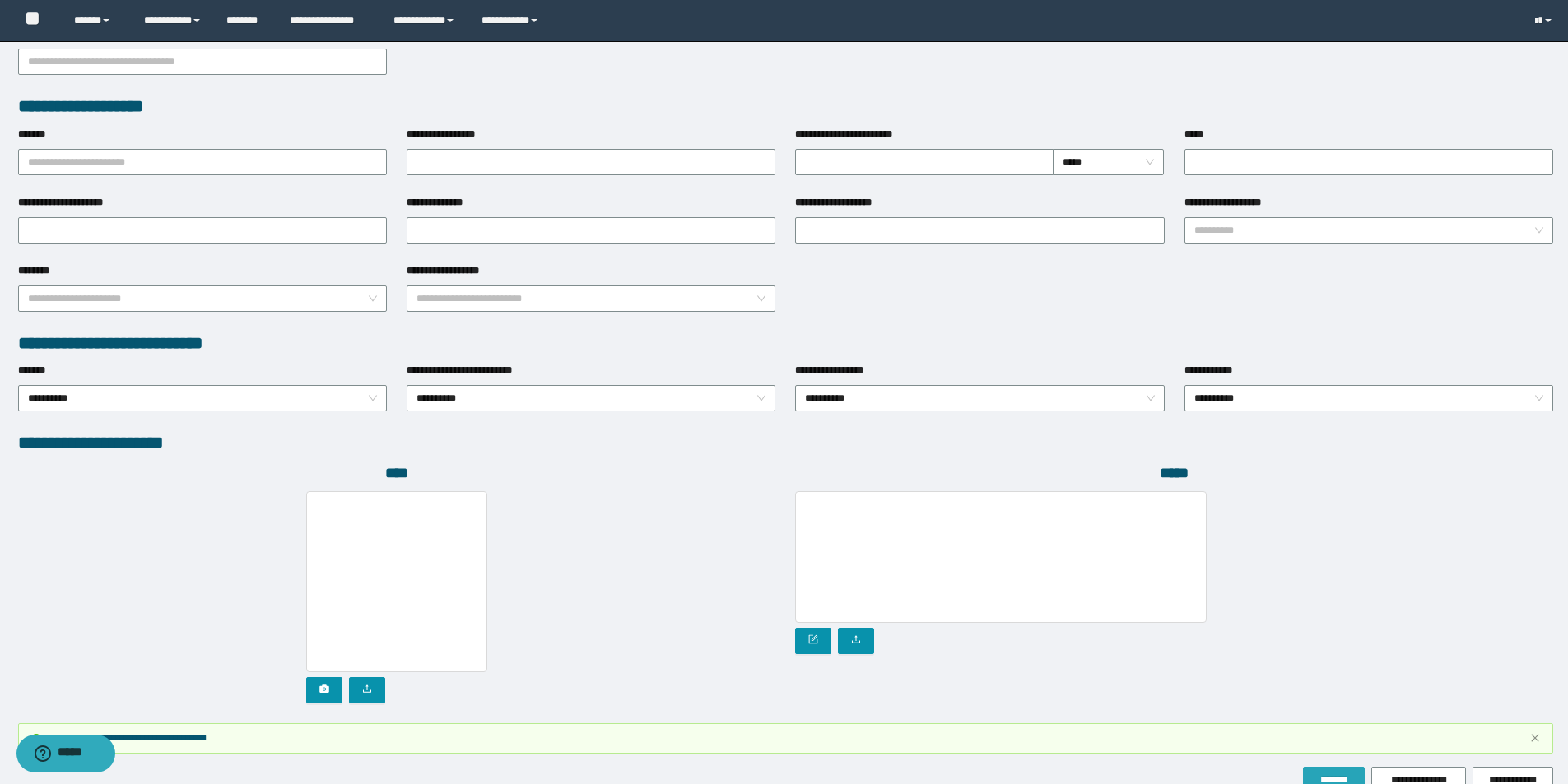 scroll, scrollTop: 661, scrollLeft: 0, axis: vertical 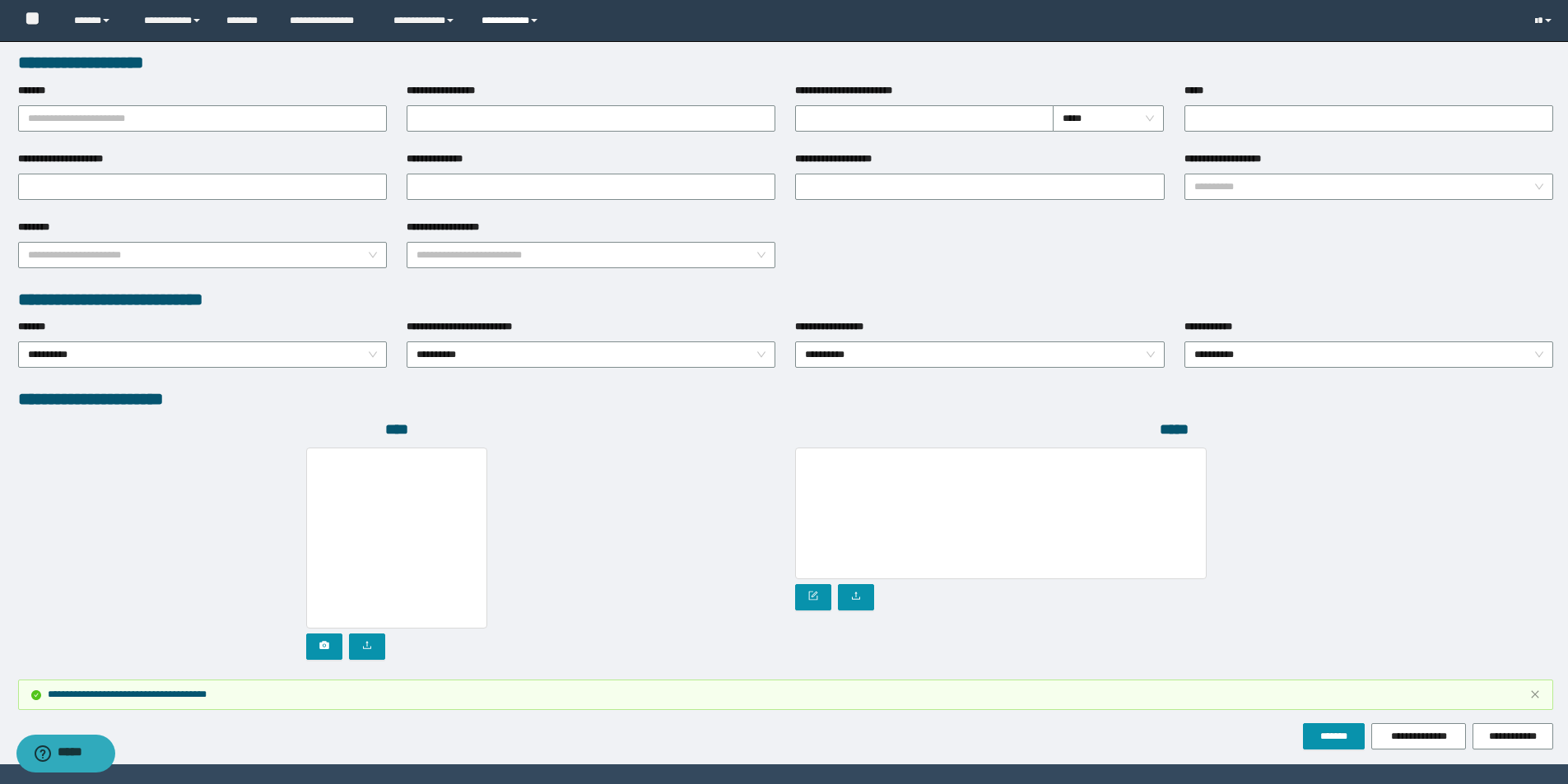 click on "**********" at bounding box center (512, 21) 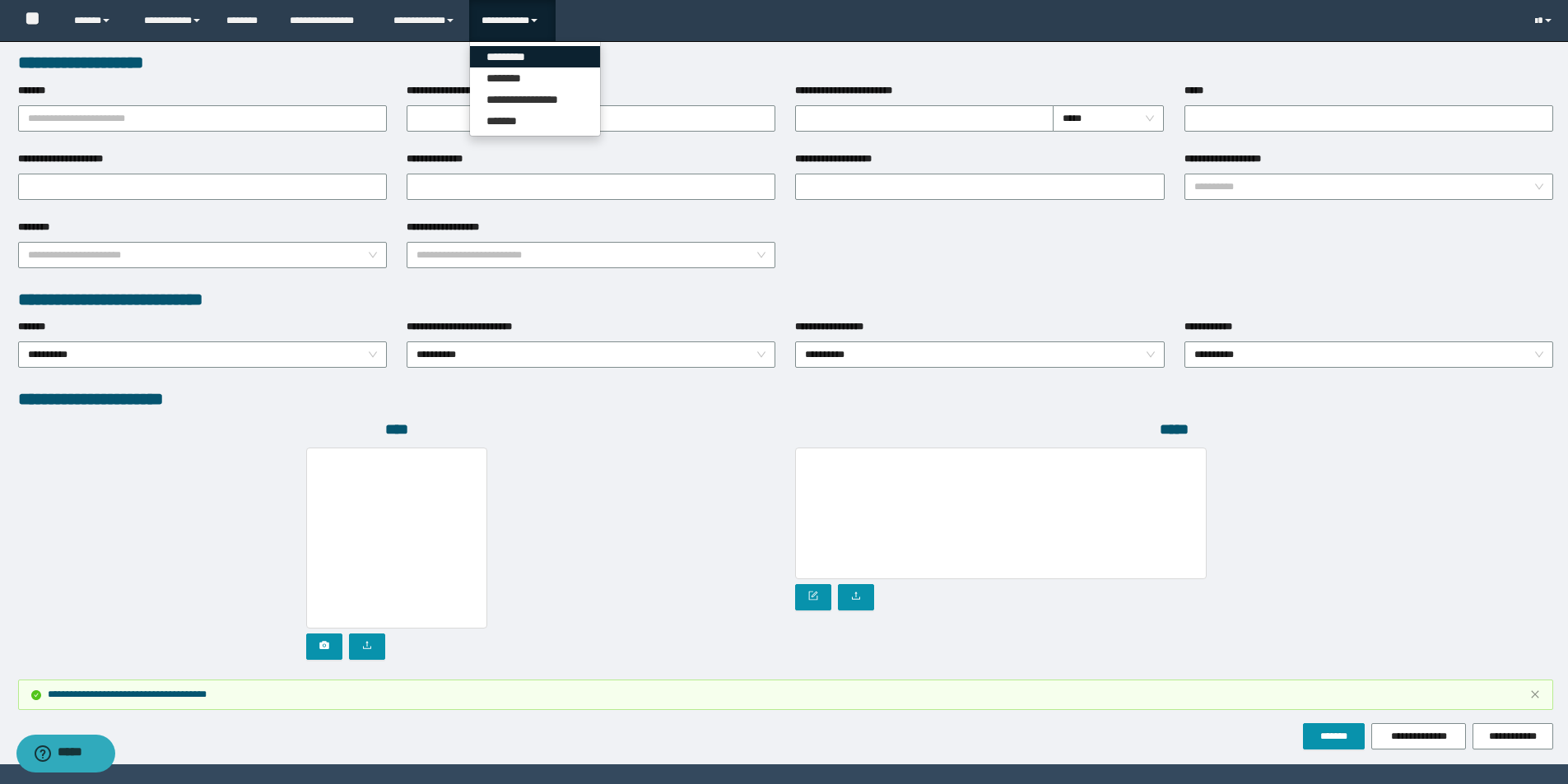 click on "*********" at bounding box center (535, 57) 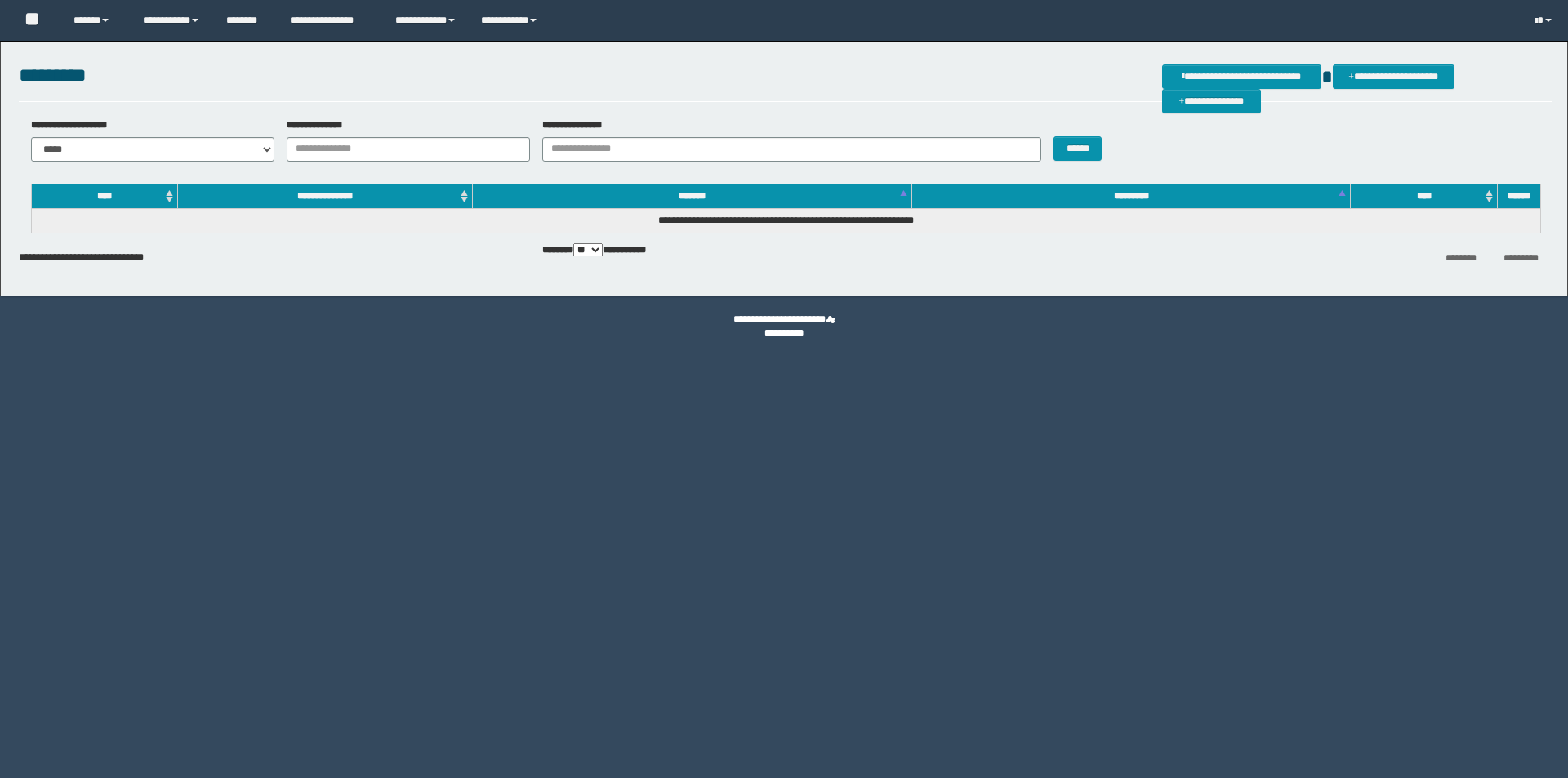 scroll, scrollTop: 0, scrollLeft: 0, axis: both 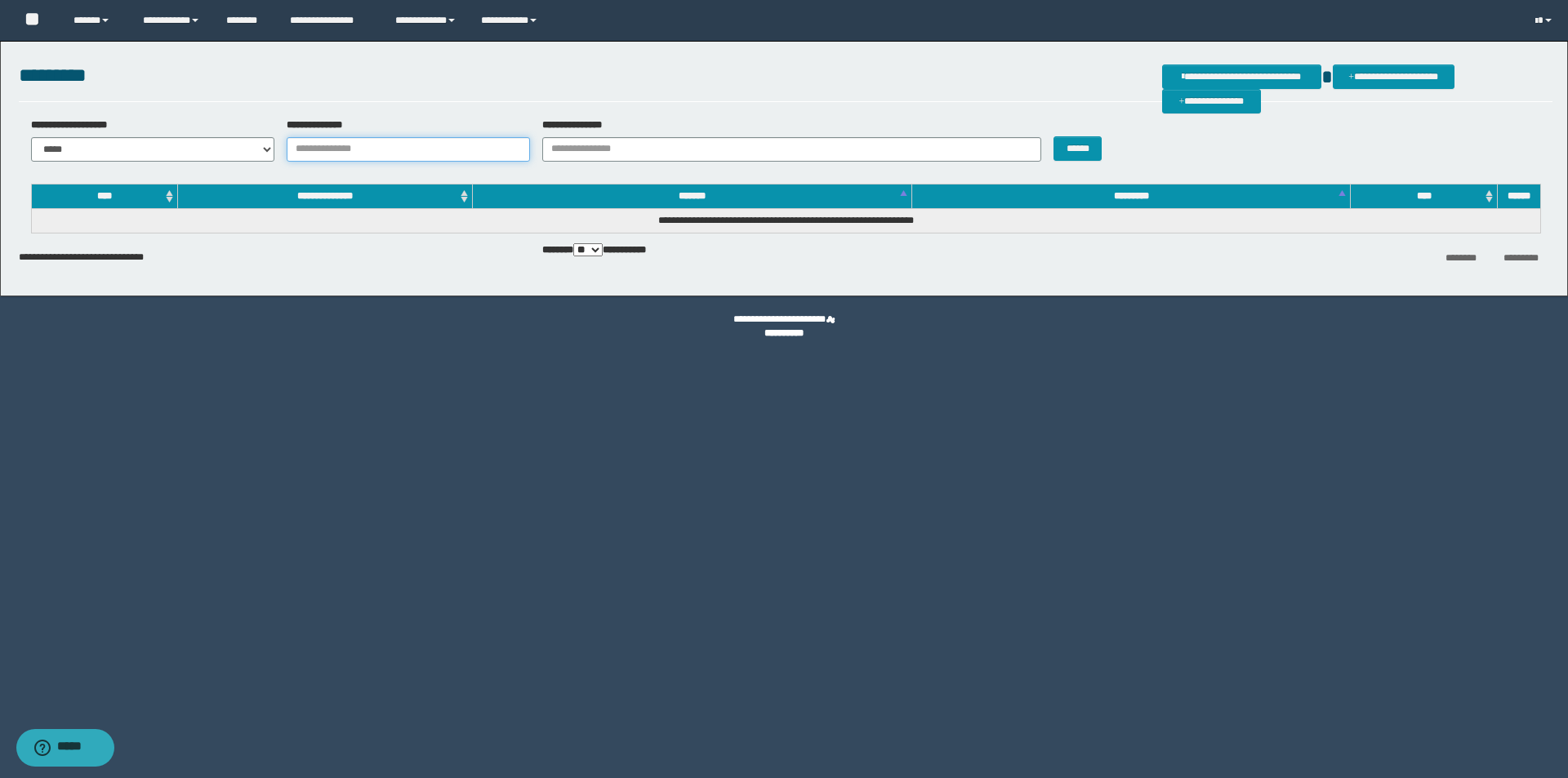click on "**********" at bounding box center [408, 149] 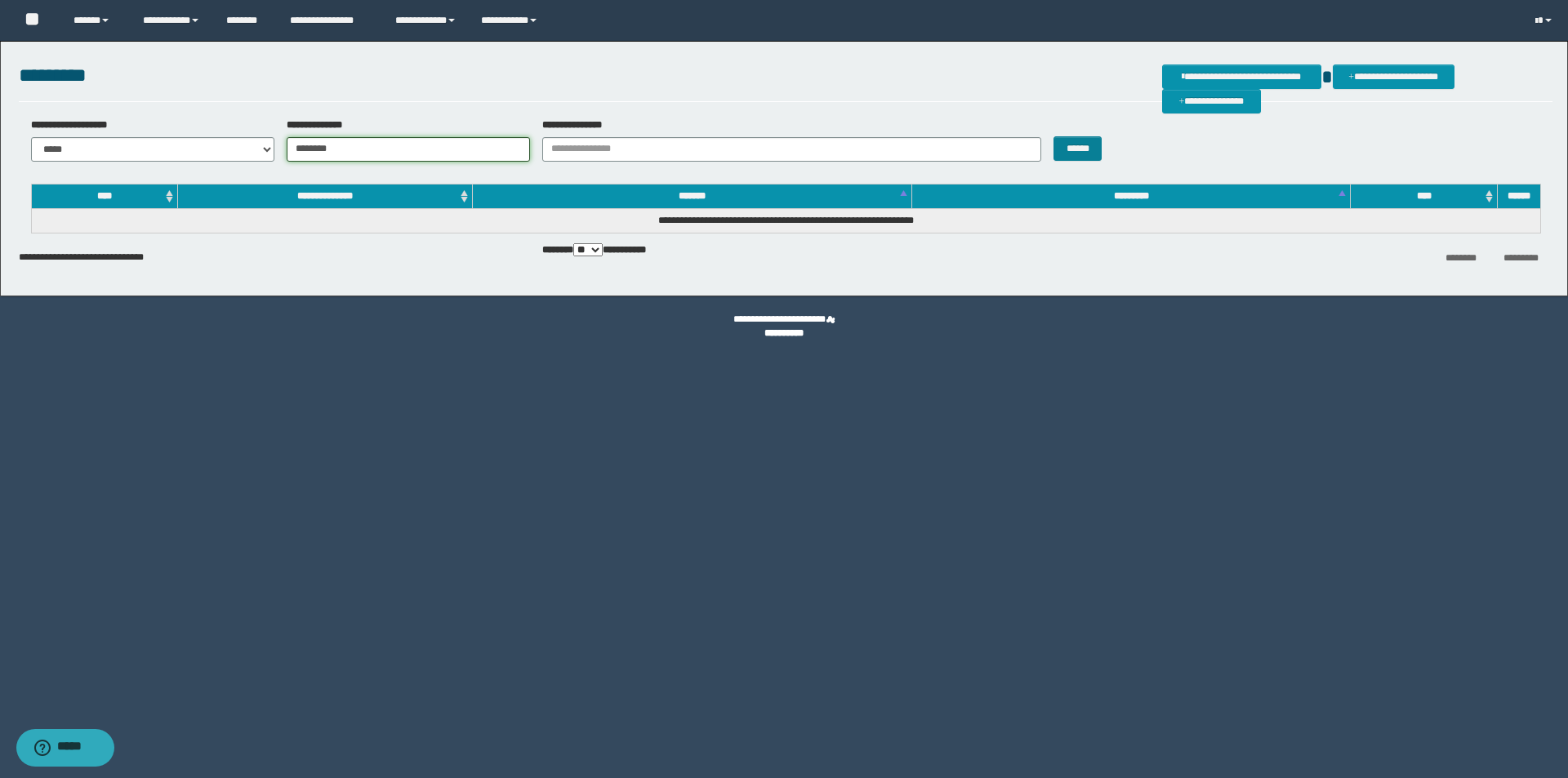 type on "********" 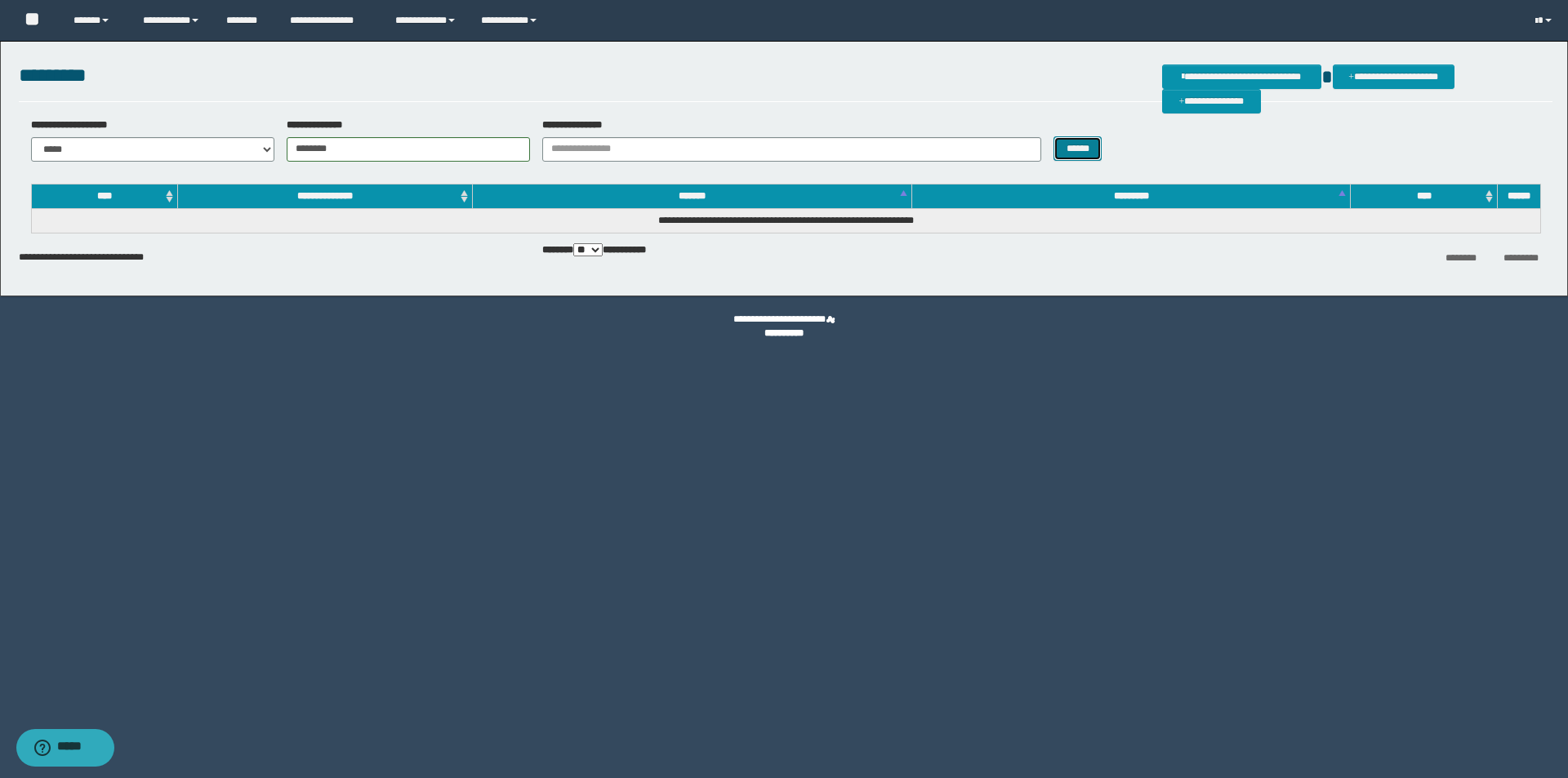 click on "******" at bounding box center [1077, 149] 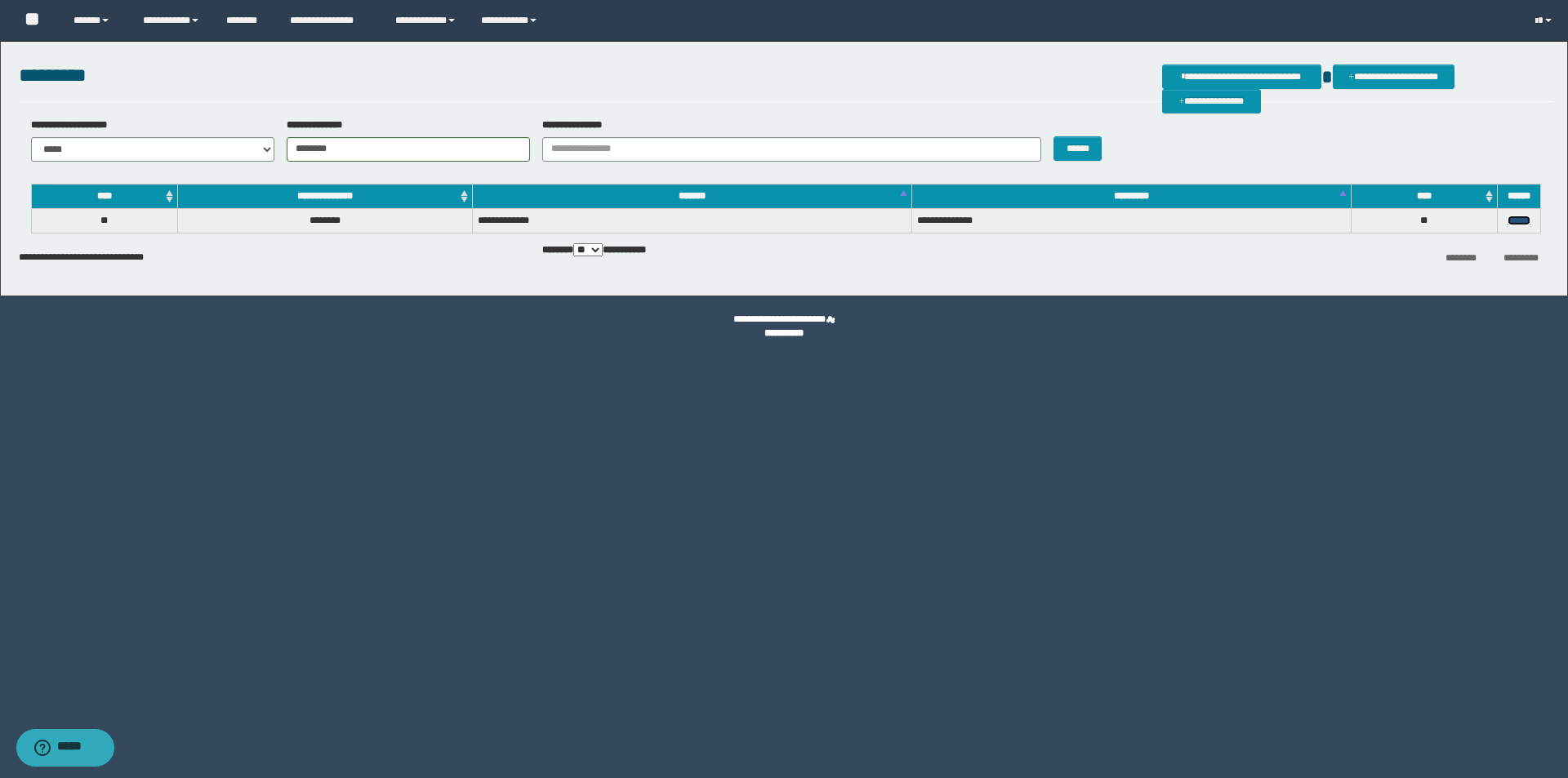 click on "******" at bounding box center [1519, 220] 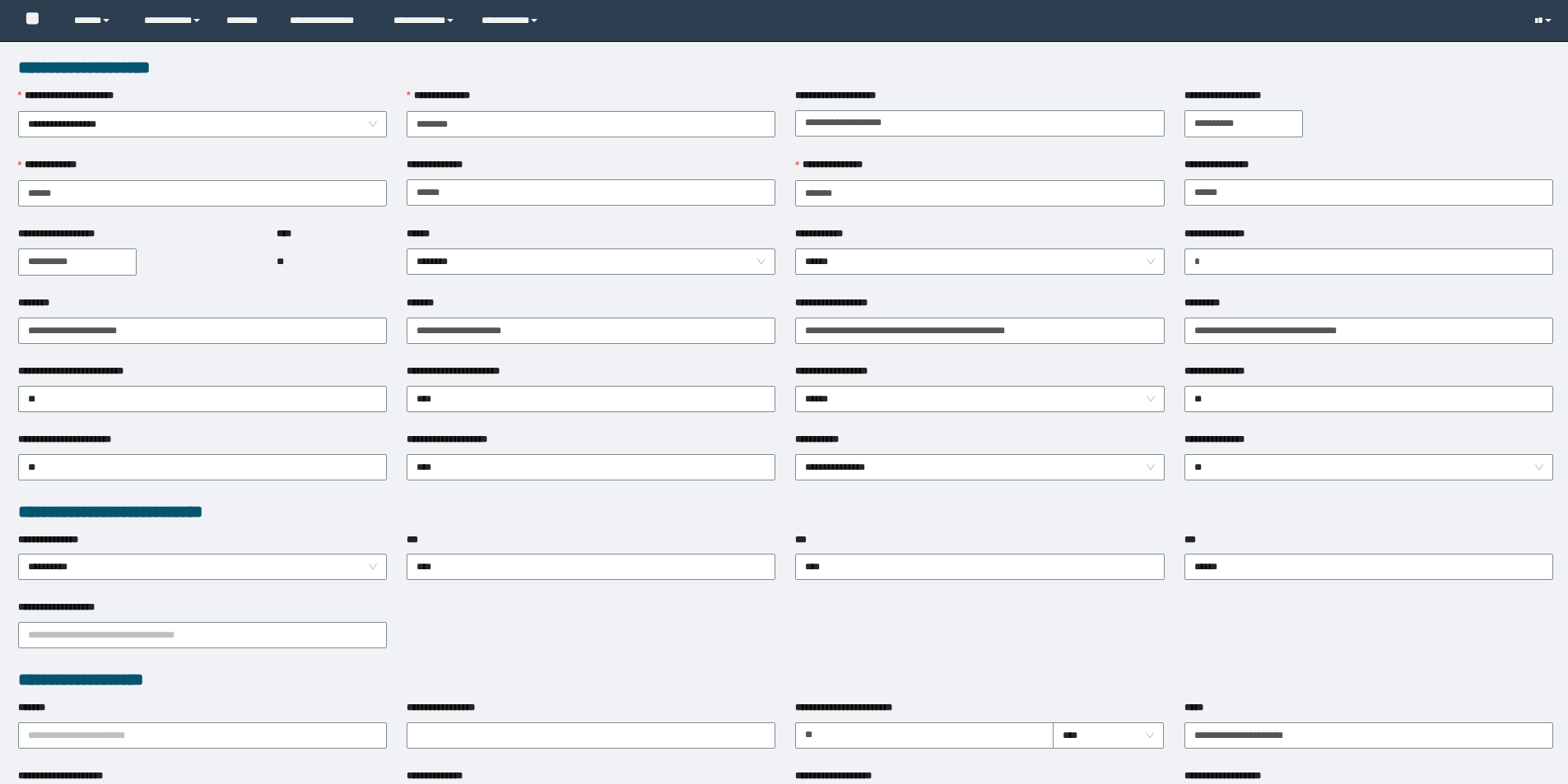 scroll, scrollTop: 0, scrollLeft: 0, axis: both 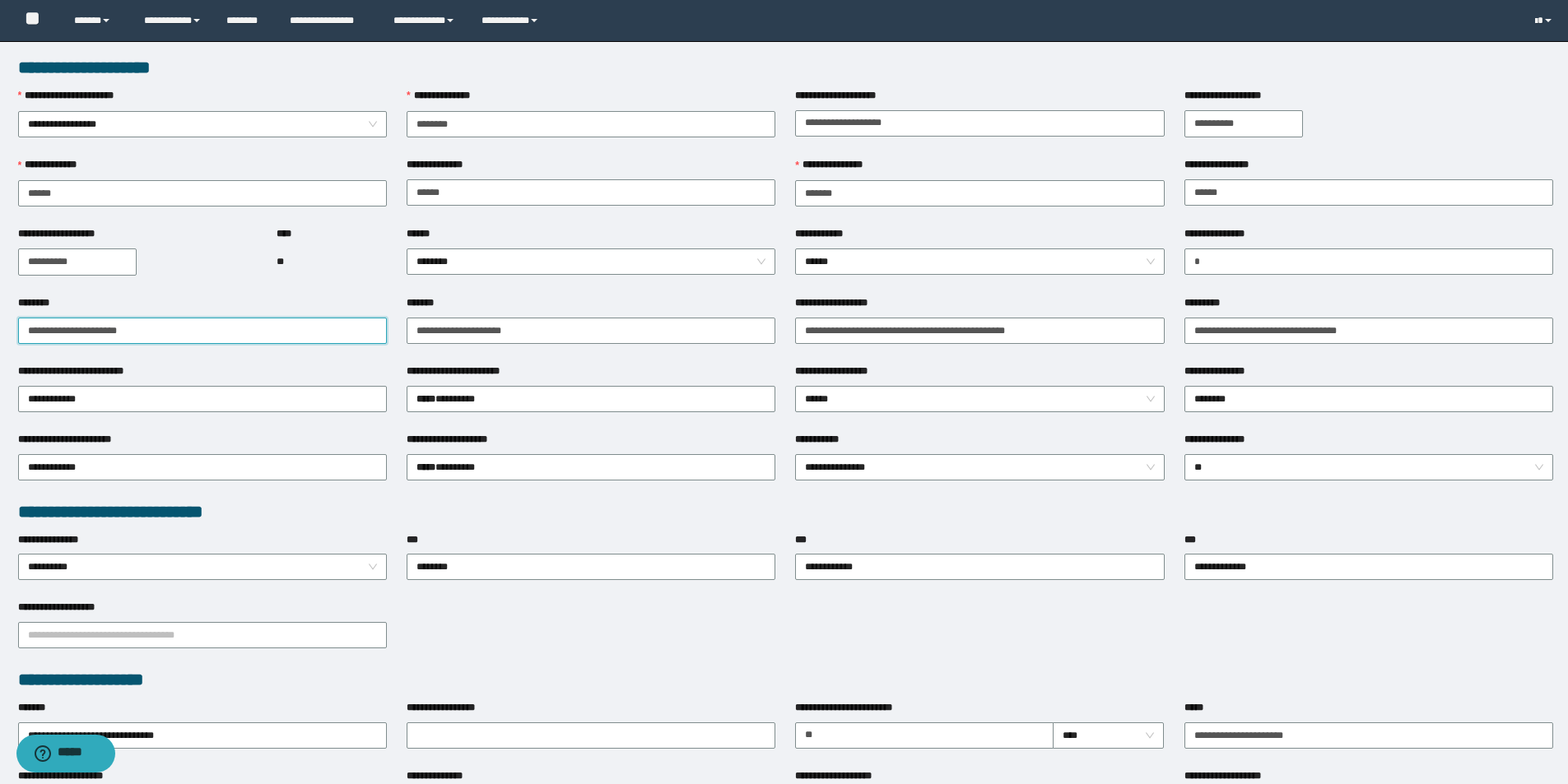 click on "**********" at bounding box center [202, 331] 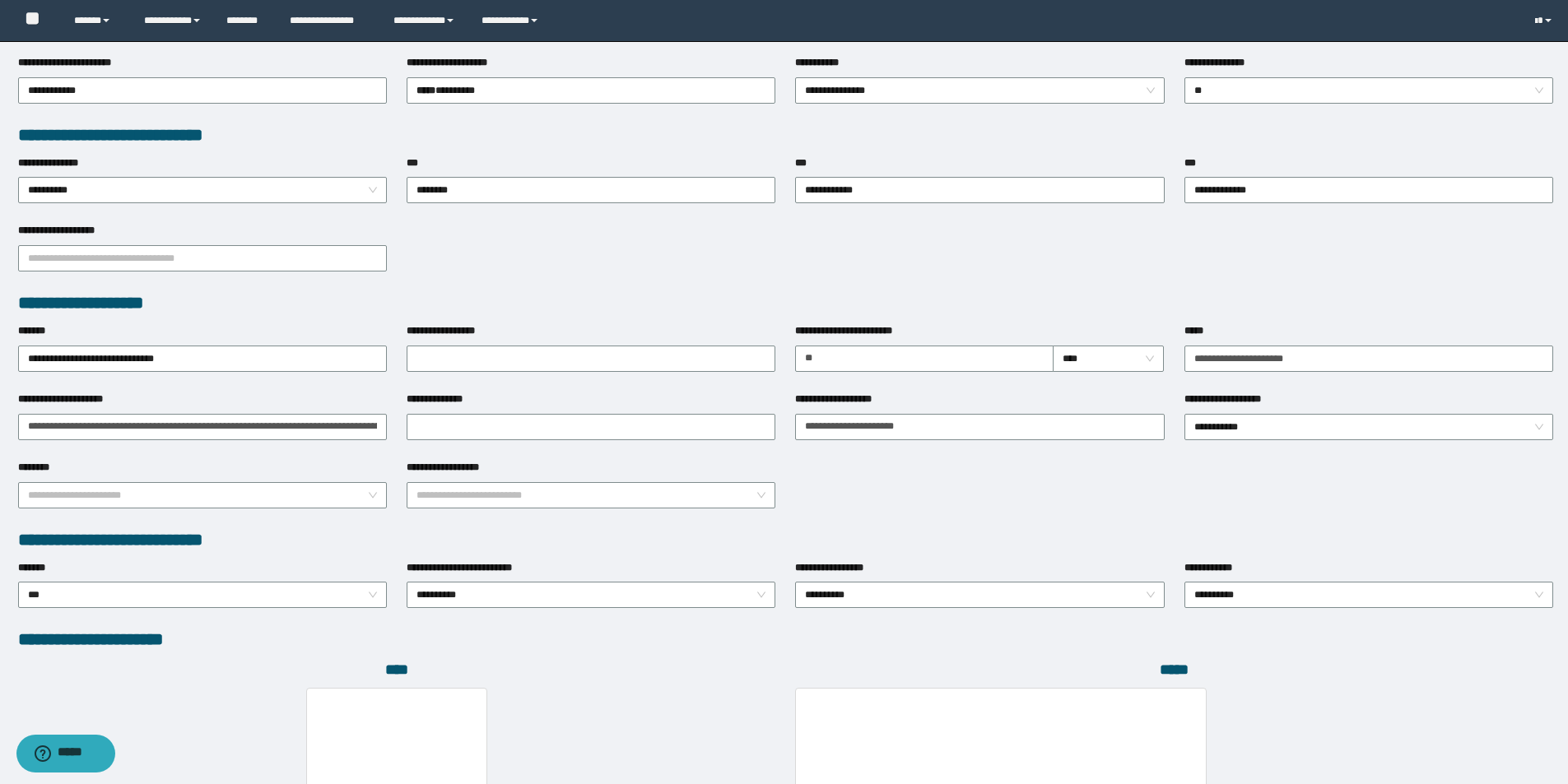 scroll, scrollTop: 617, scrollLeft: 0, axis: vertical 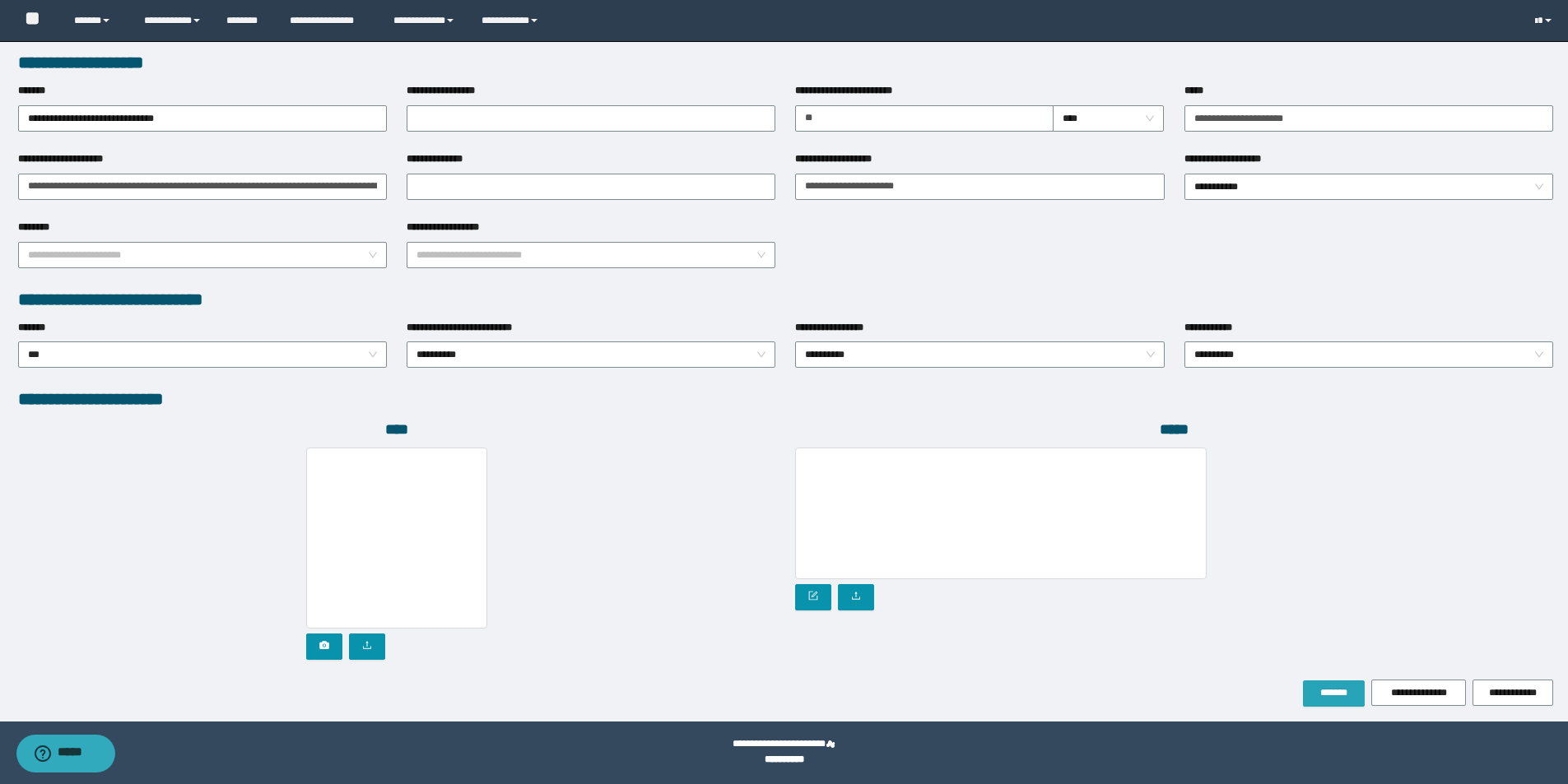 type on "**********" 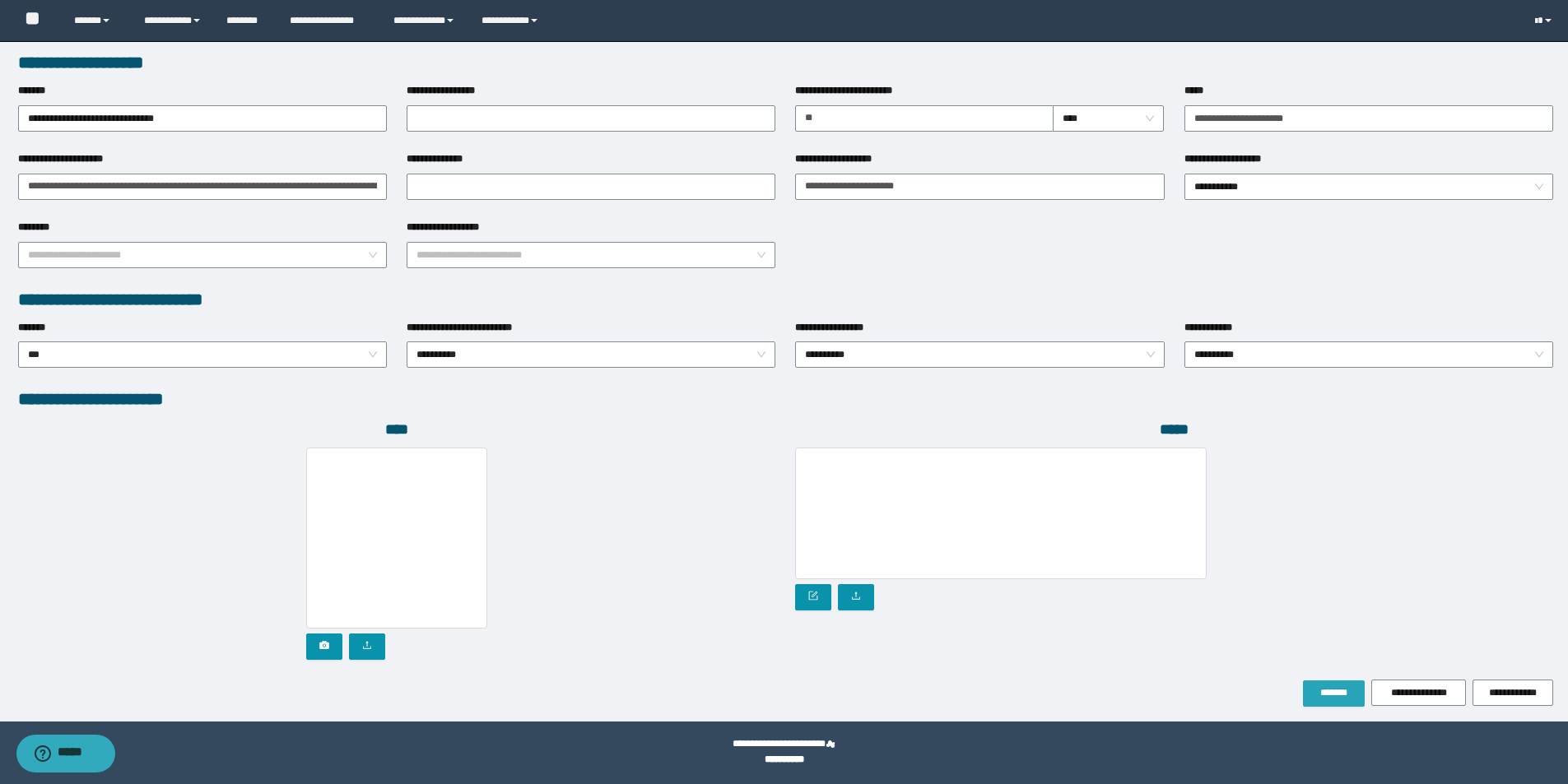 click on "*******" at bounding box center (1333, 693) 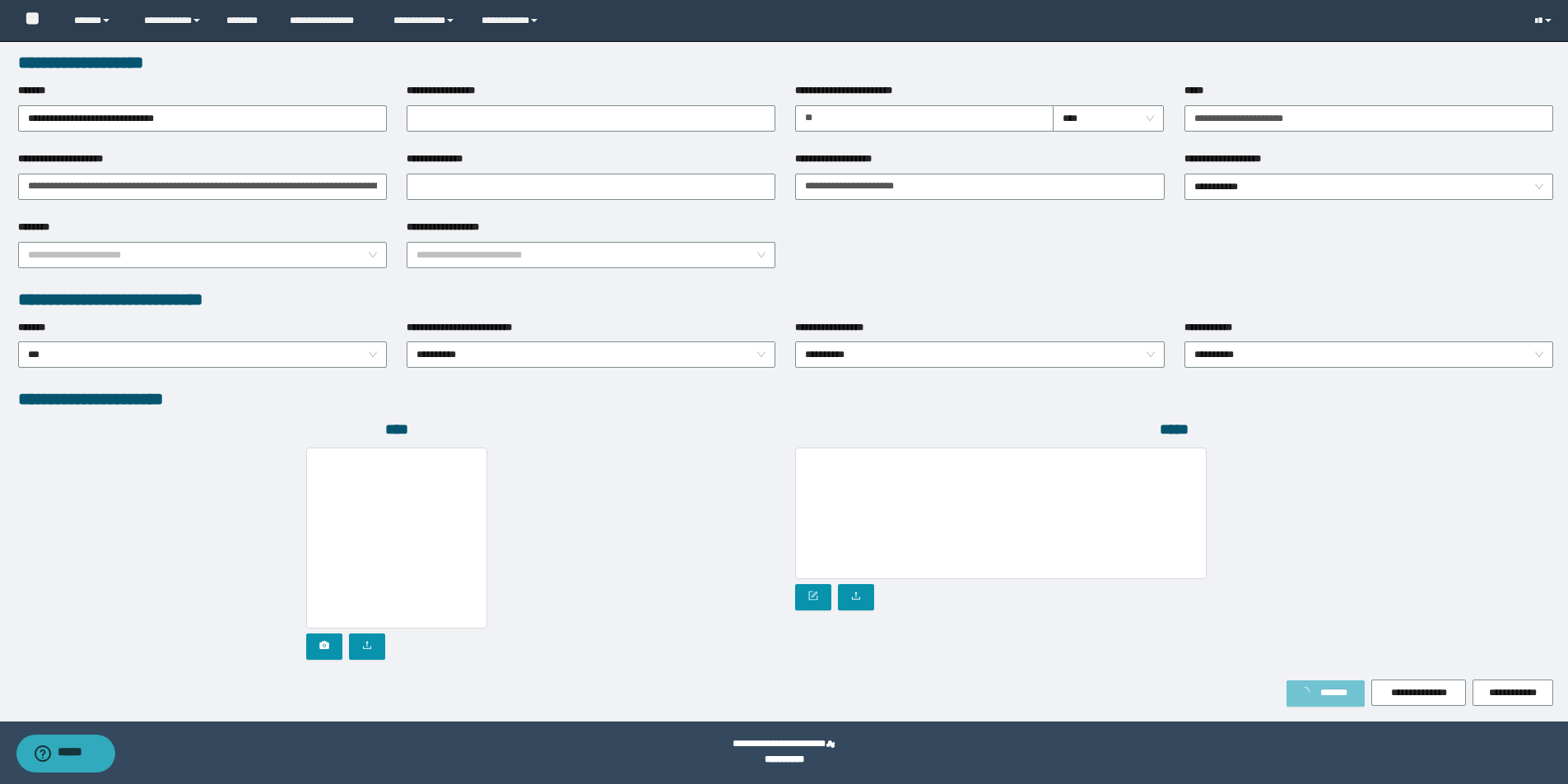 scroll, scrollTop: 661, scrollLeft: 0, axis: vertical 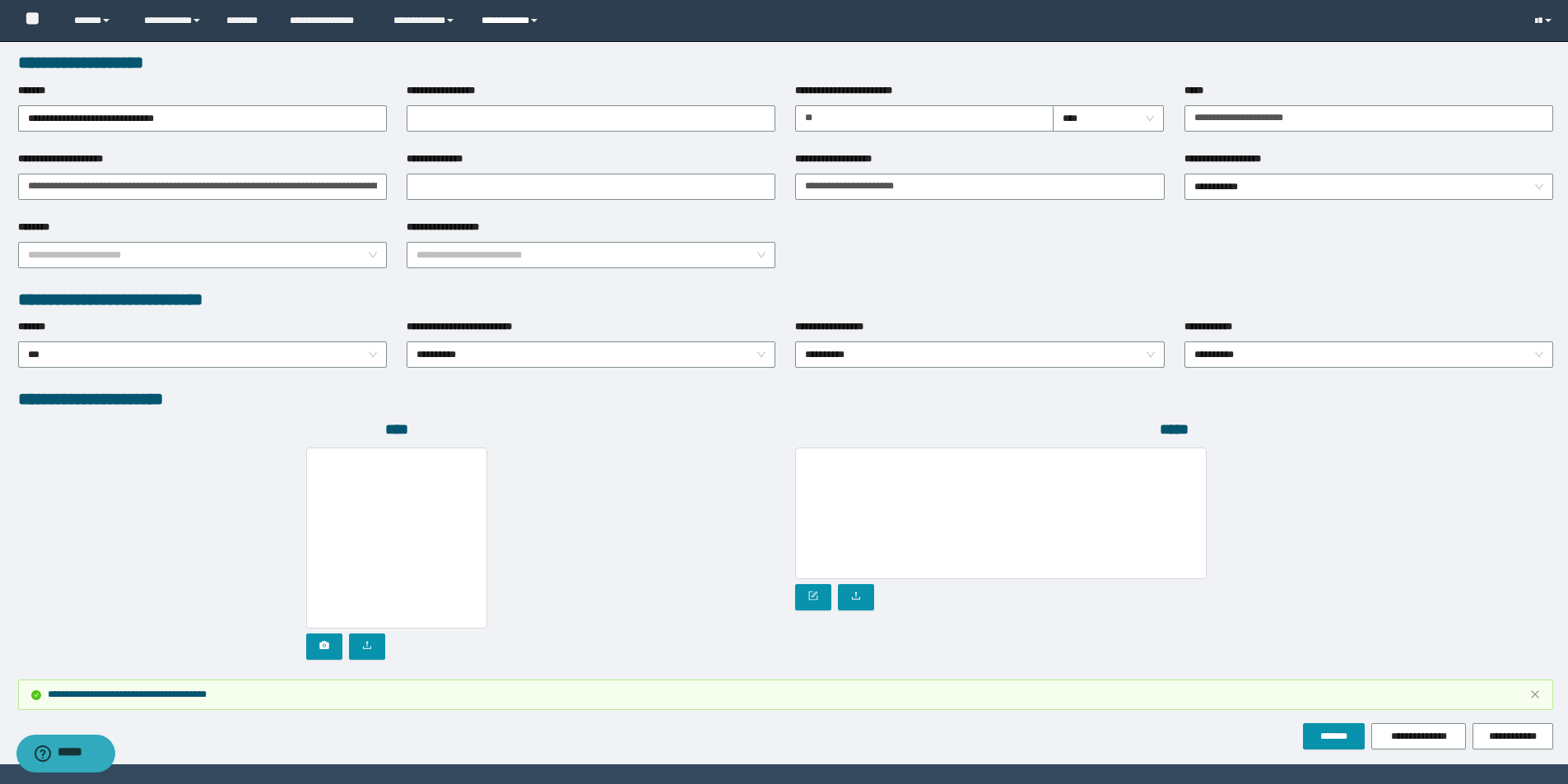 click on "**********" at bounding box center [512, 21] 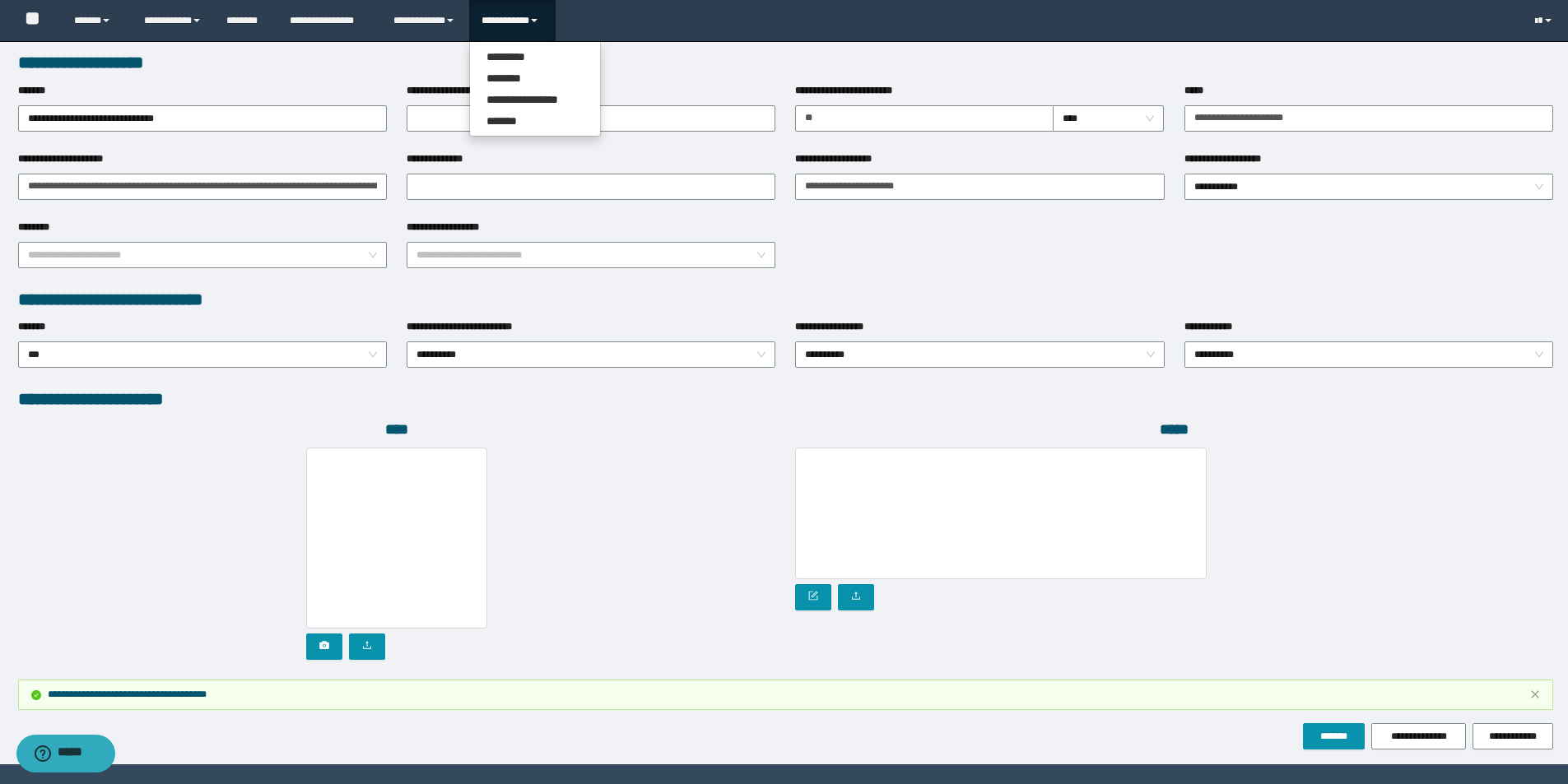click on "**********" at bounding box center (535, 89) 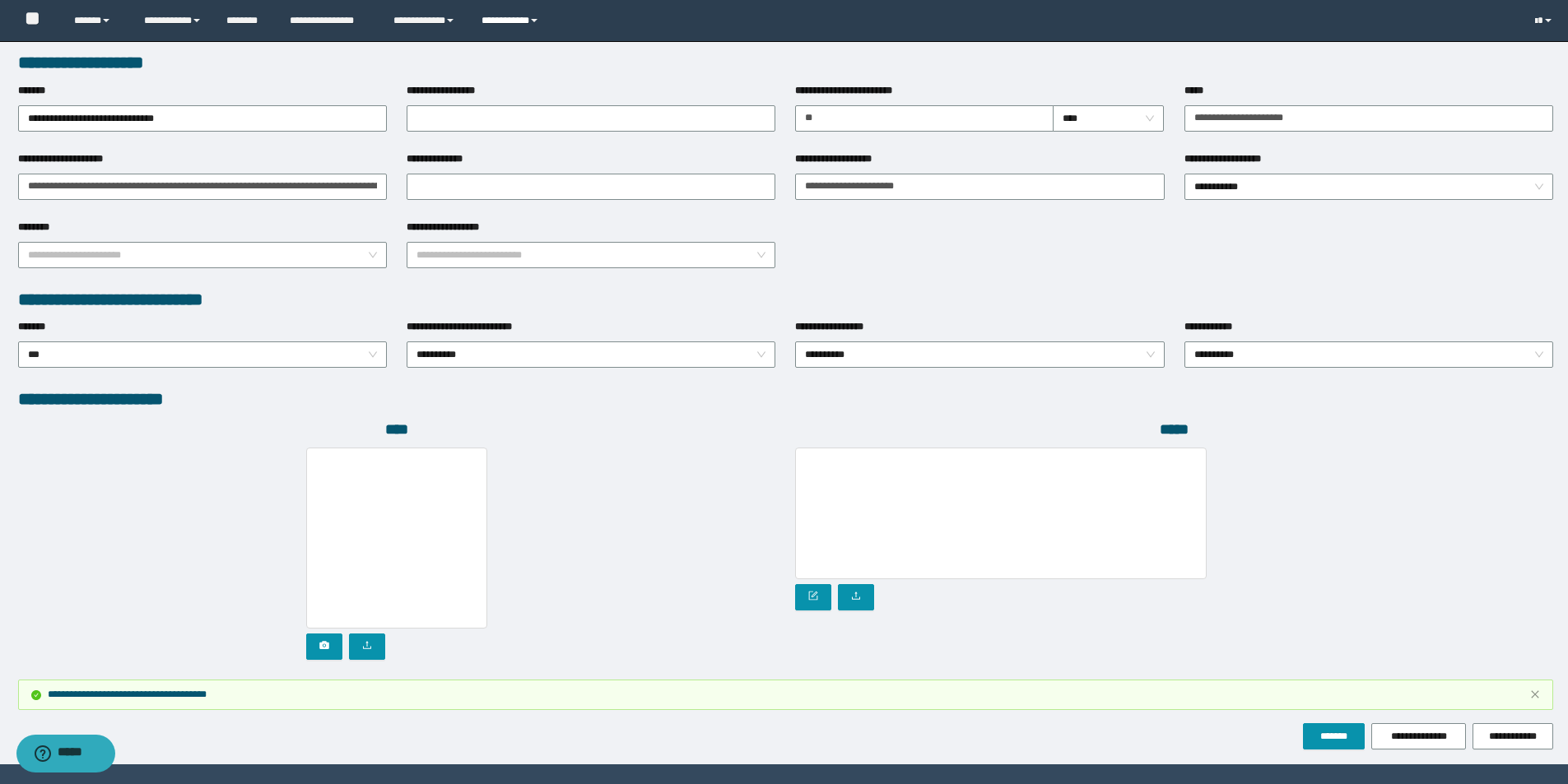 click on "**********" at bounding box center (512, 21) 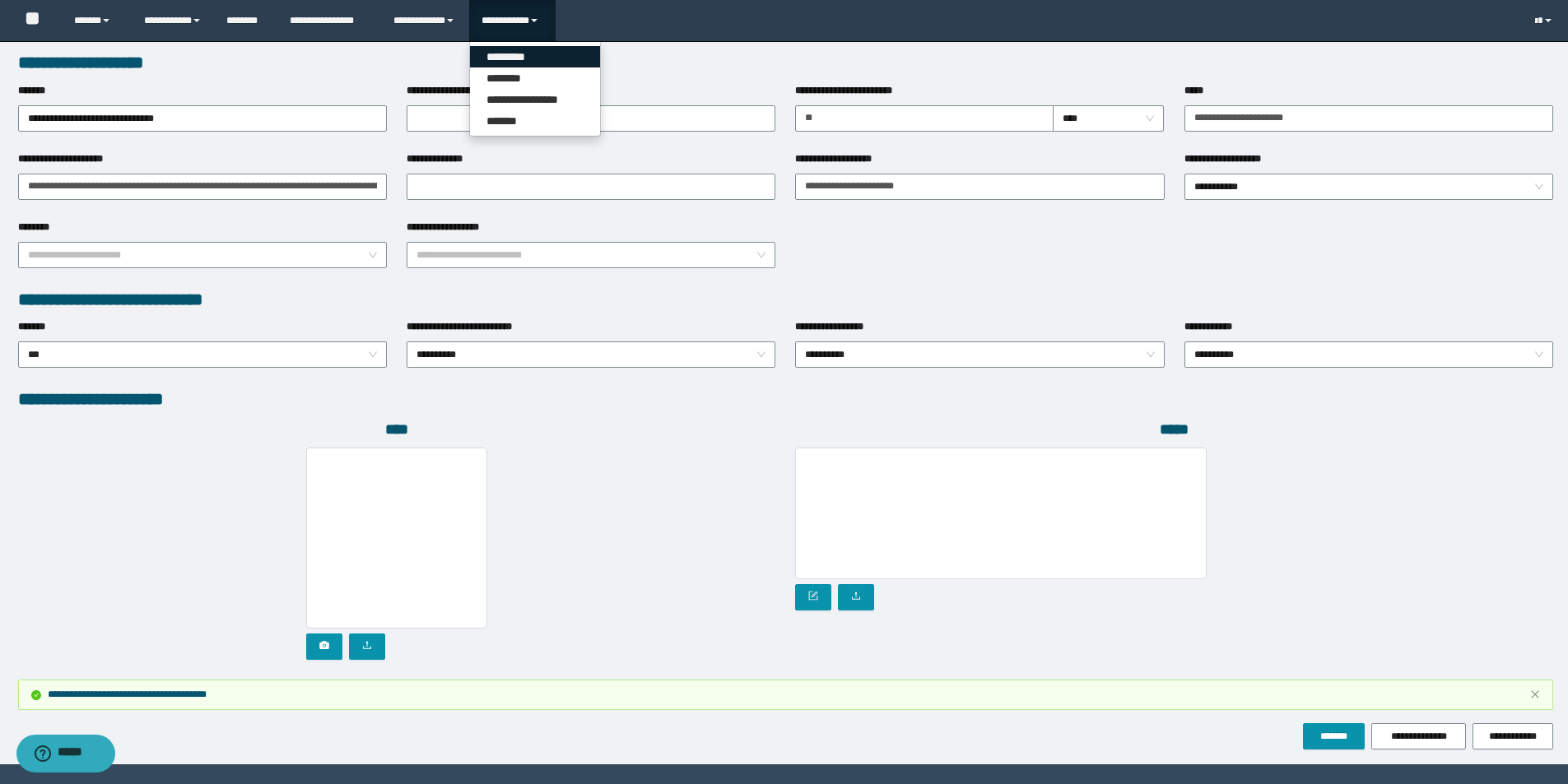 click on "*********" at bounding box center (535, 57) 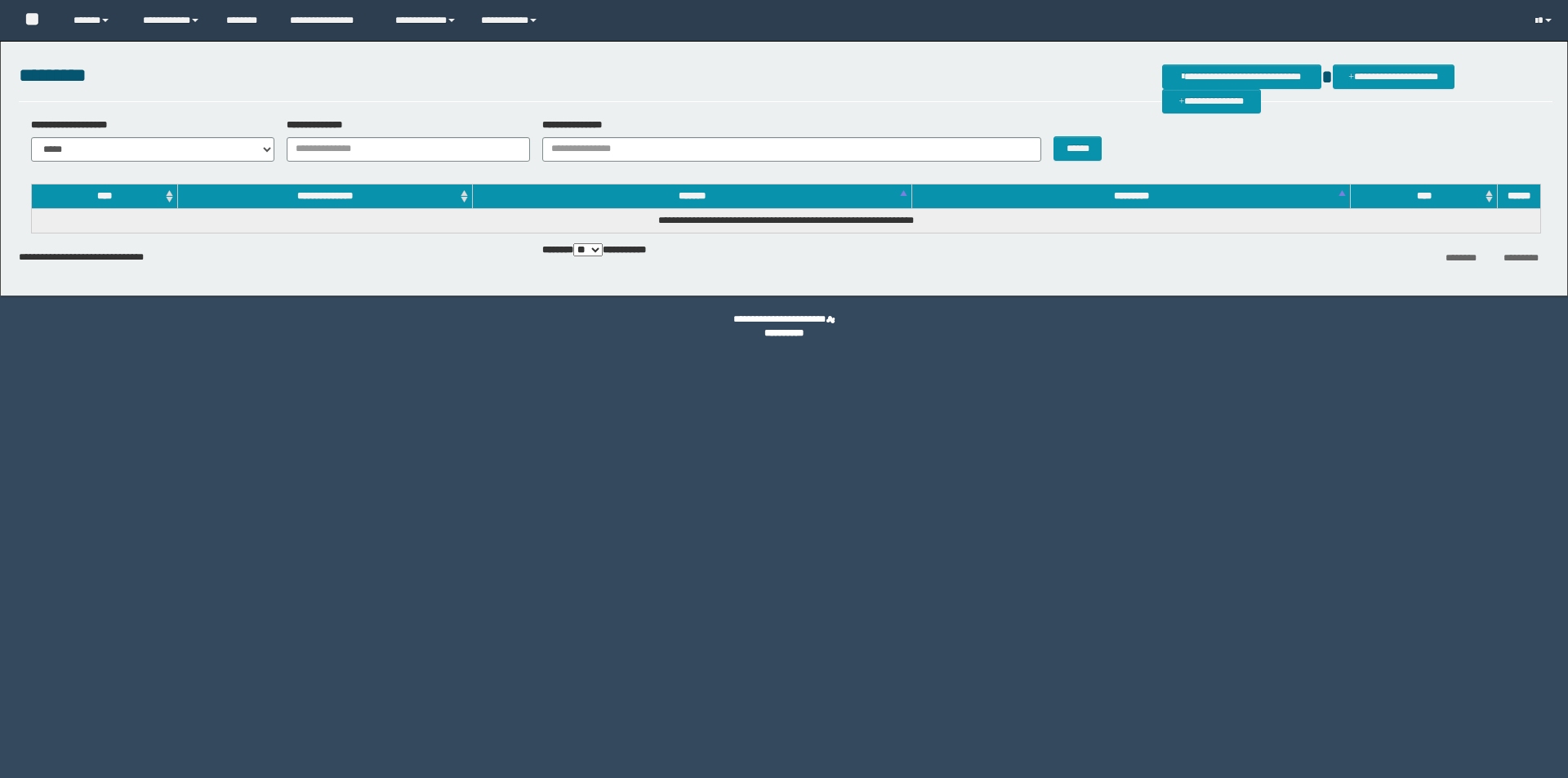 scroll, scrollTop: 0, scrollLeft: 0, axis: both 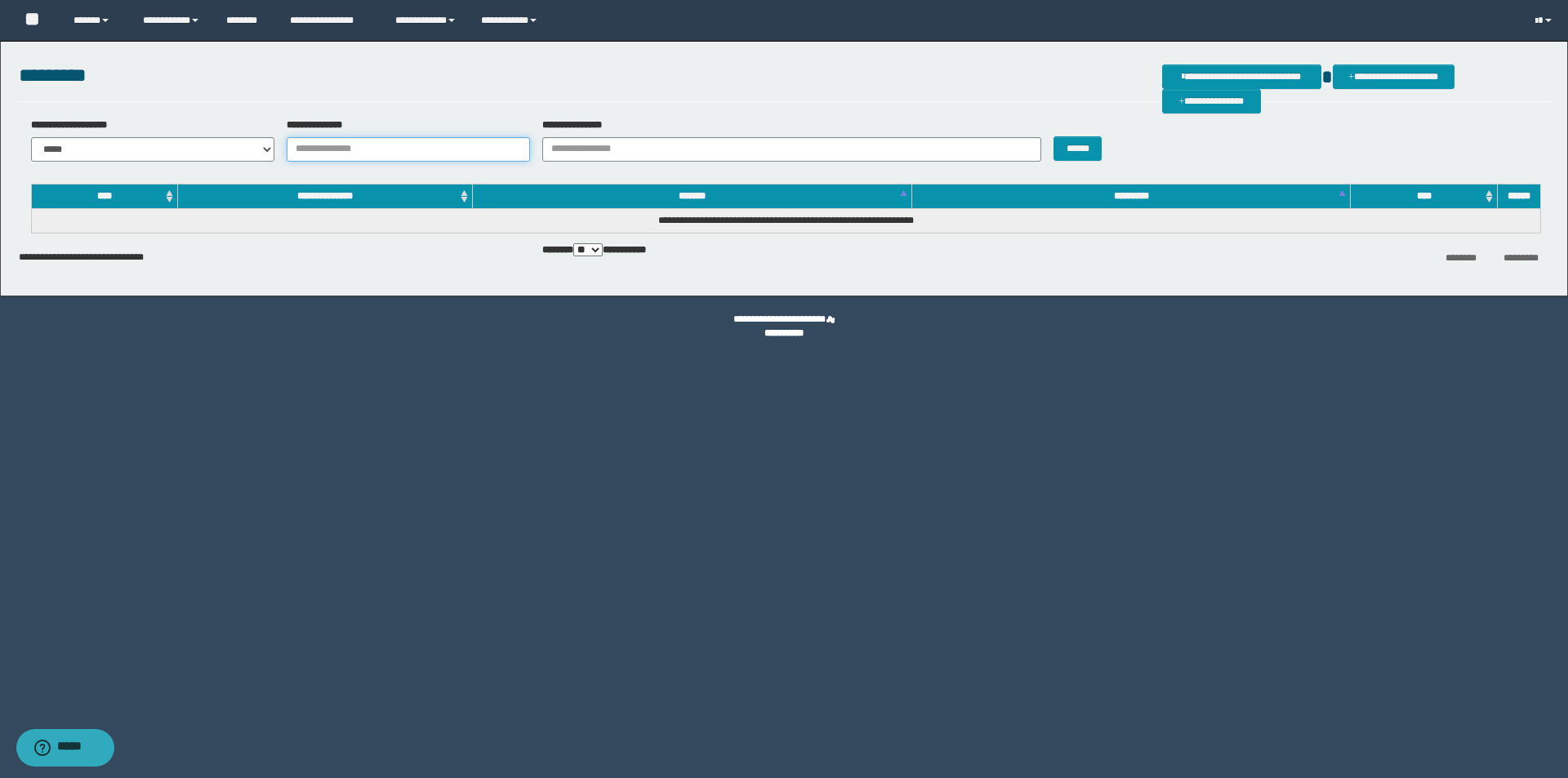 click on "**********" at bounding box center [408, 149] 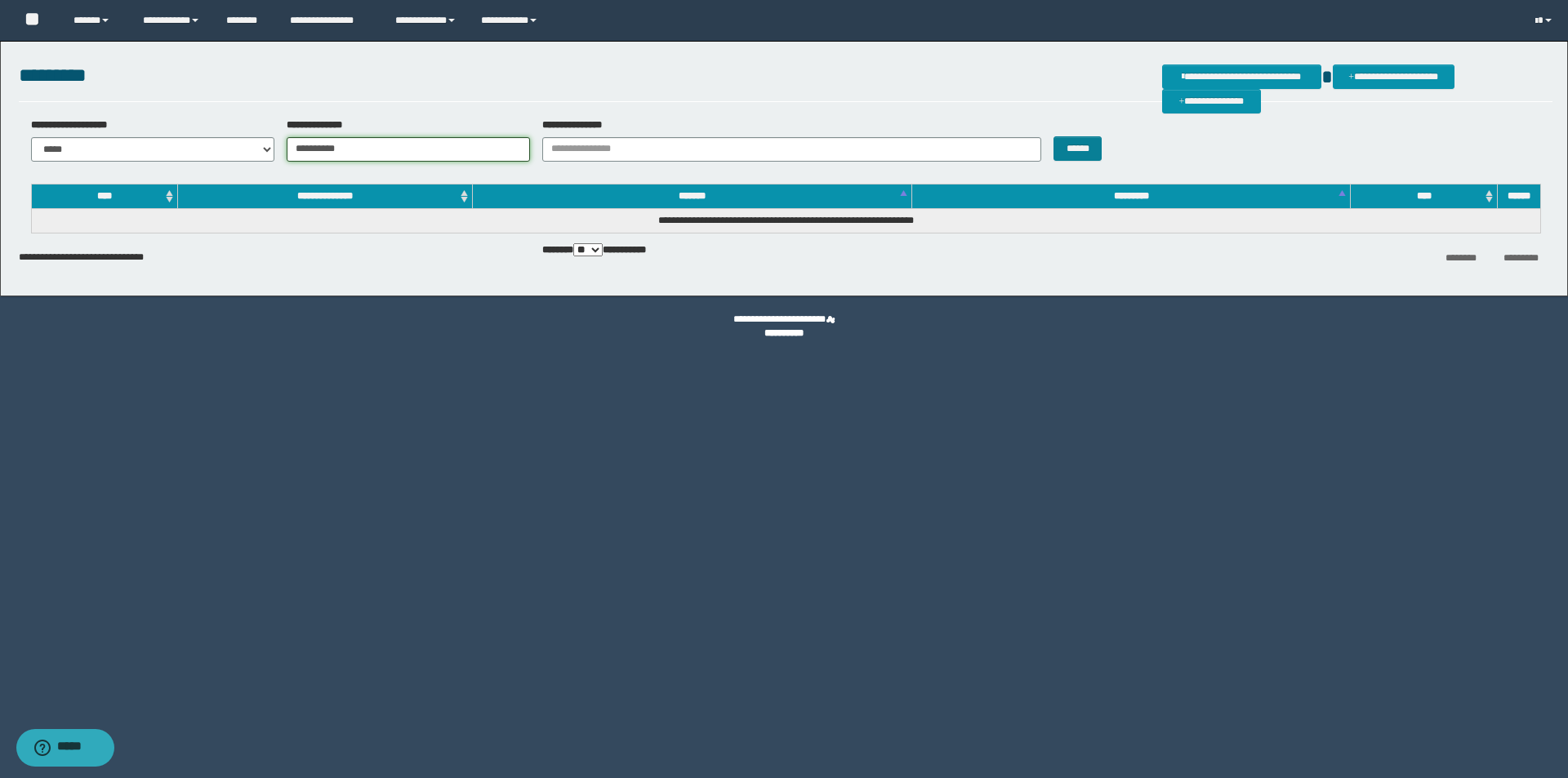 type on "**********" 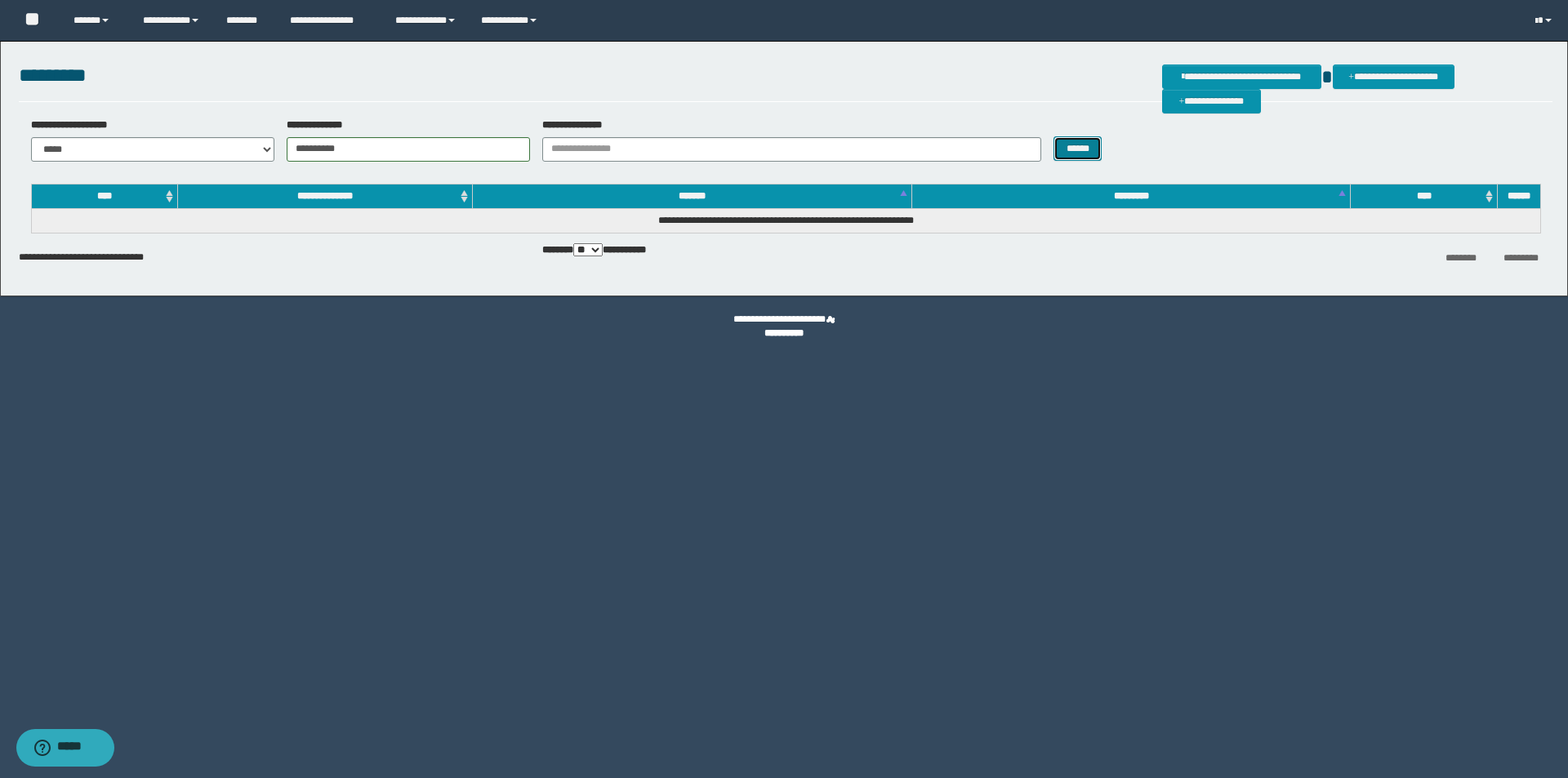 click on "******" at bounding box center (1077, 149) 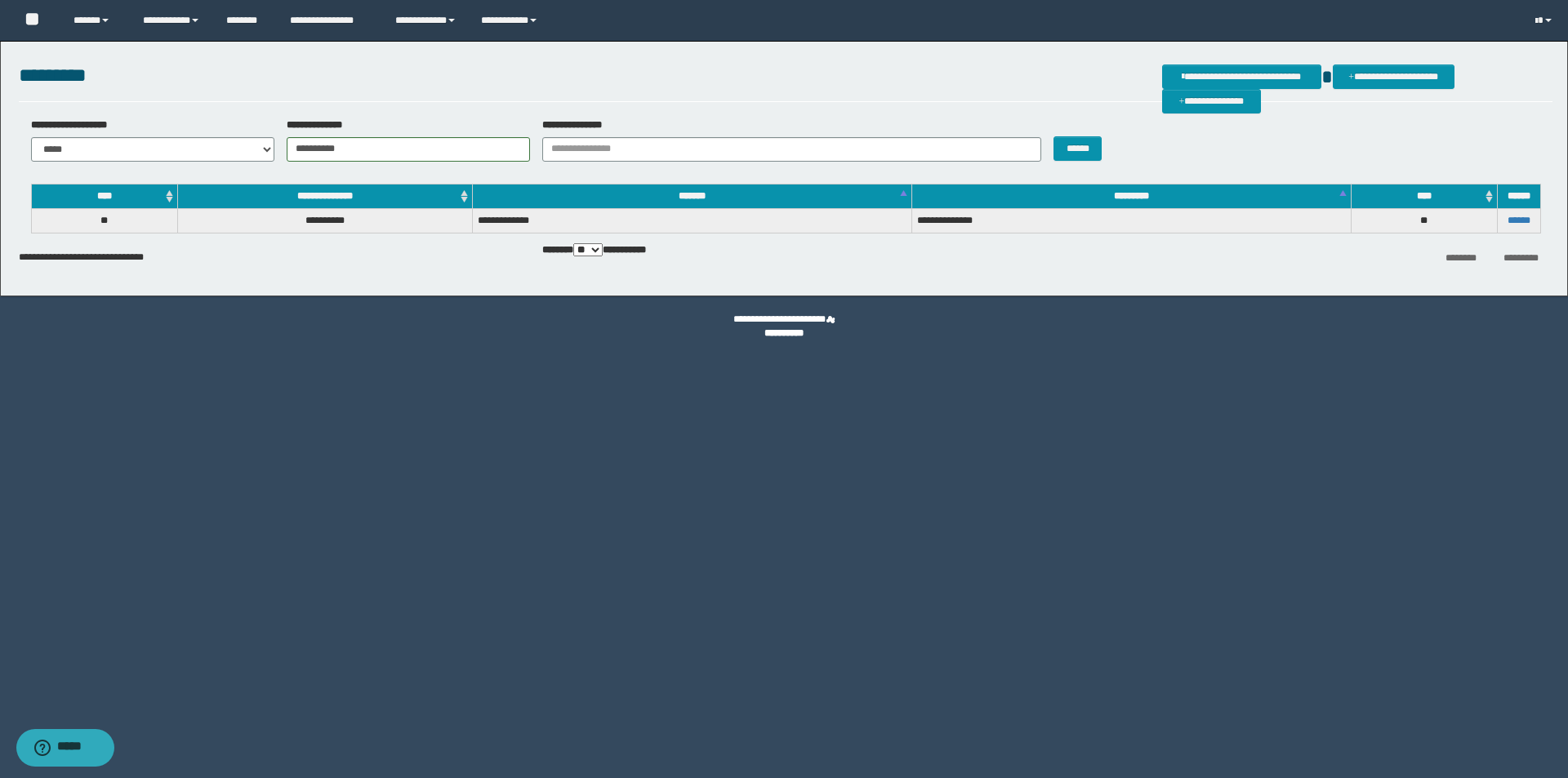 click on "******" at bounding box center [1518, 220] 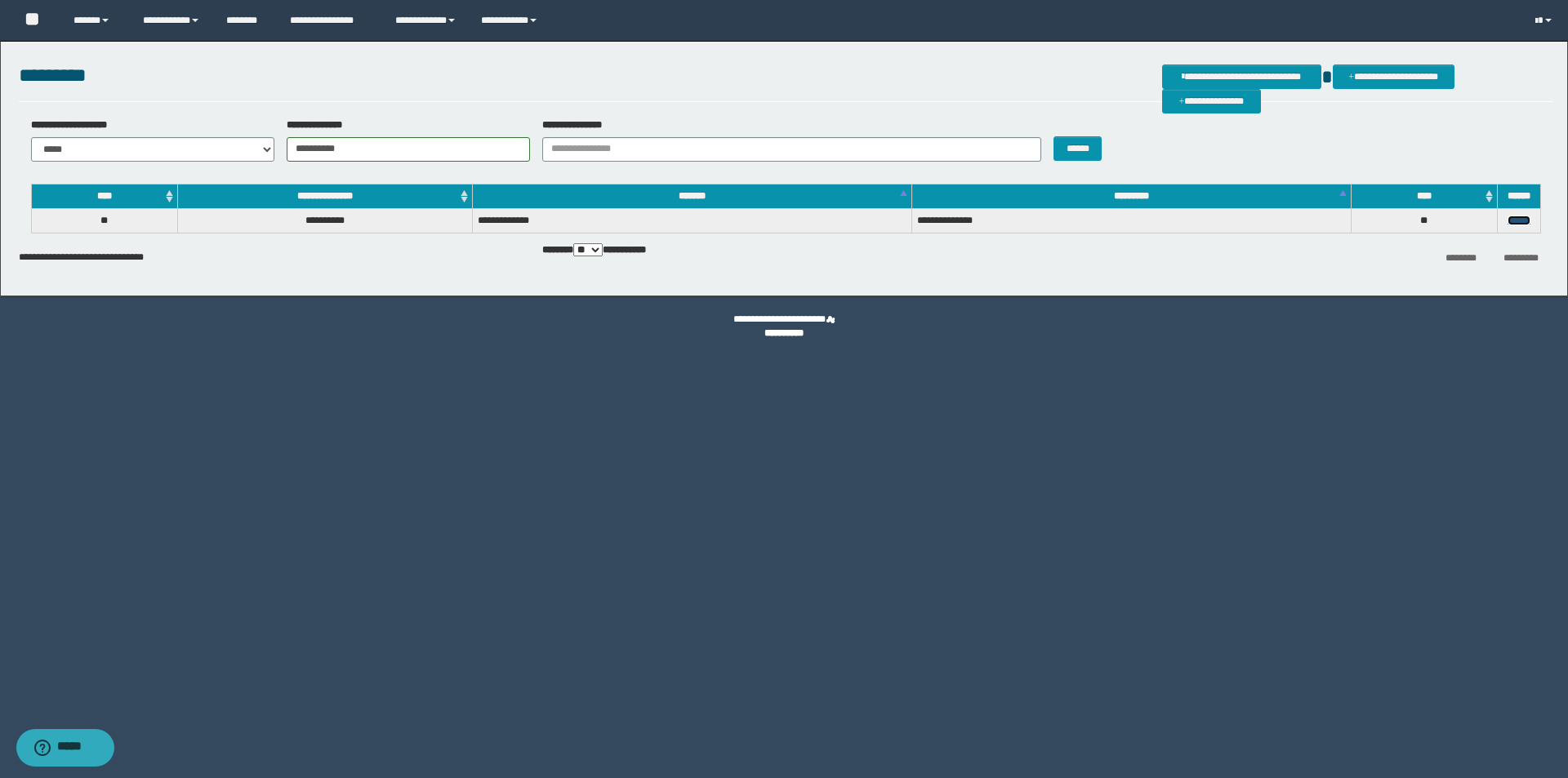 click on "******" at bounding box center [1519, 220] 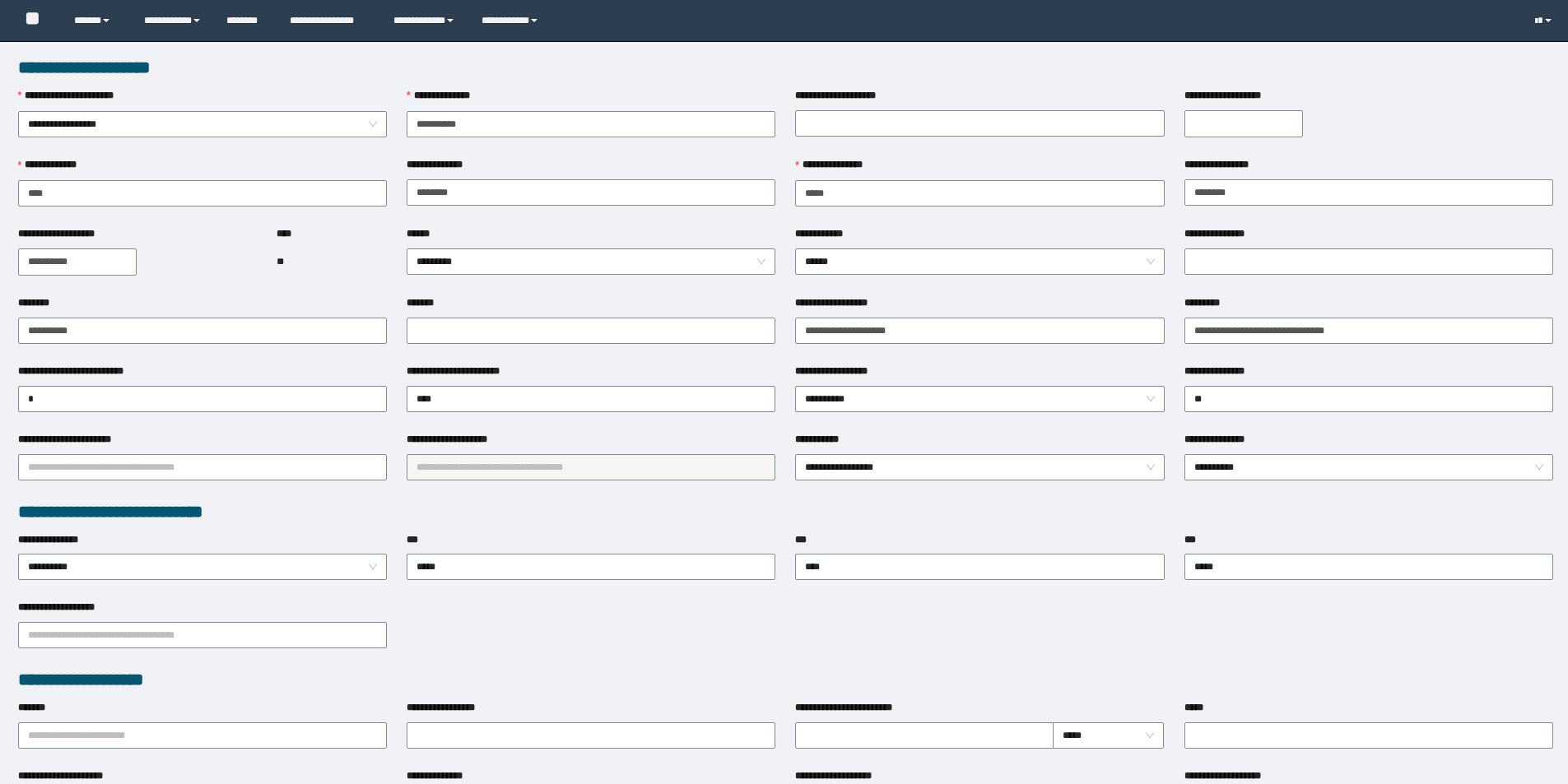 scroll, scrollTop: 0, scrollLeft: 0, axis: both 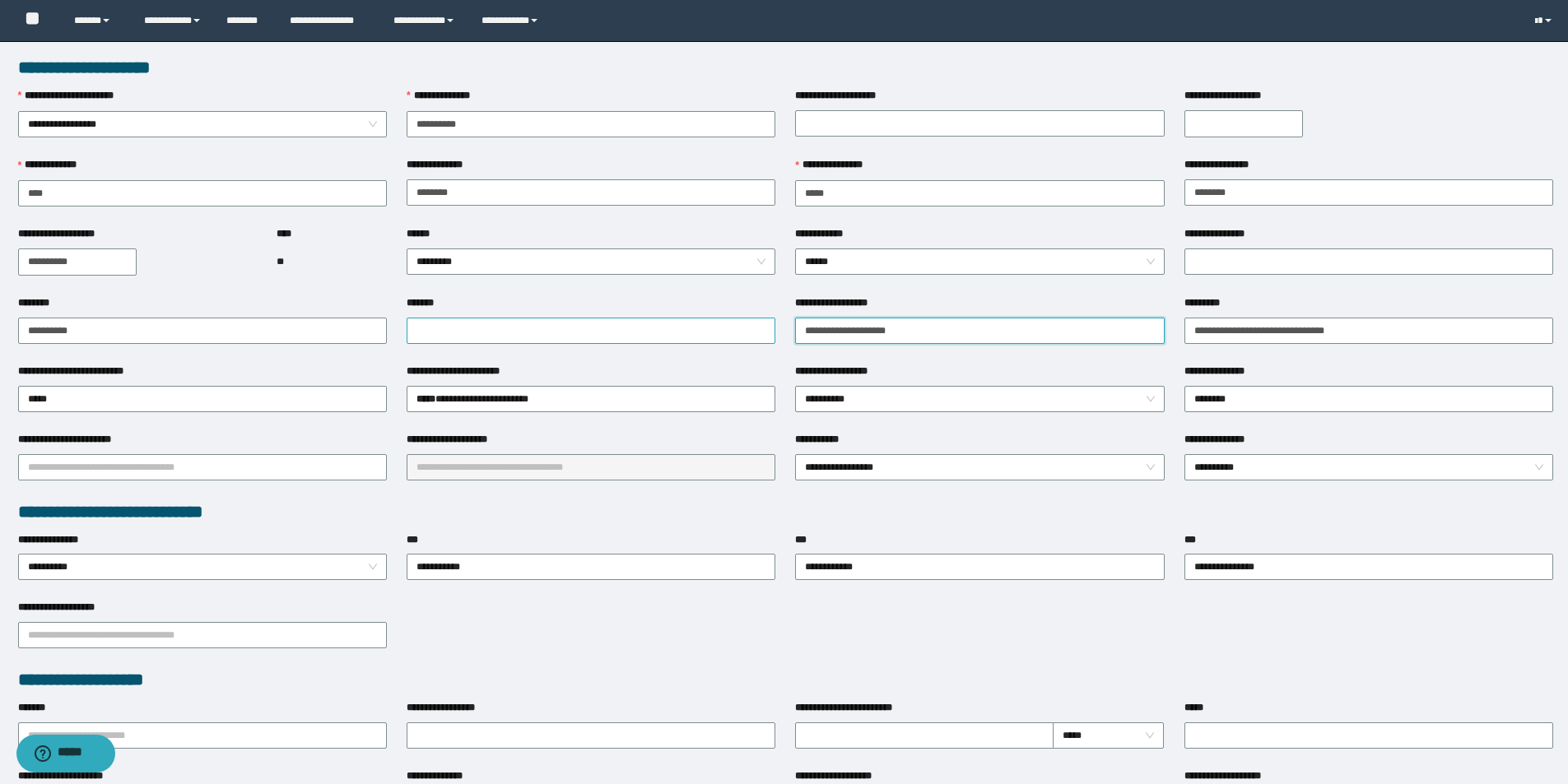 drag, startPoint x: 928, startPoint y: 327, endPoint x: 512, endPoint y: 330, distance: 416.01082 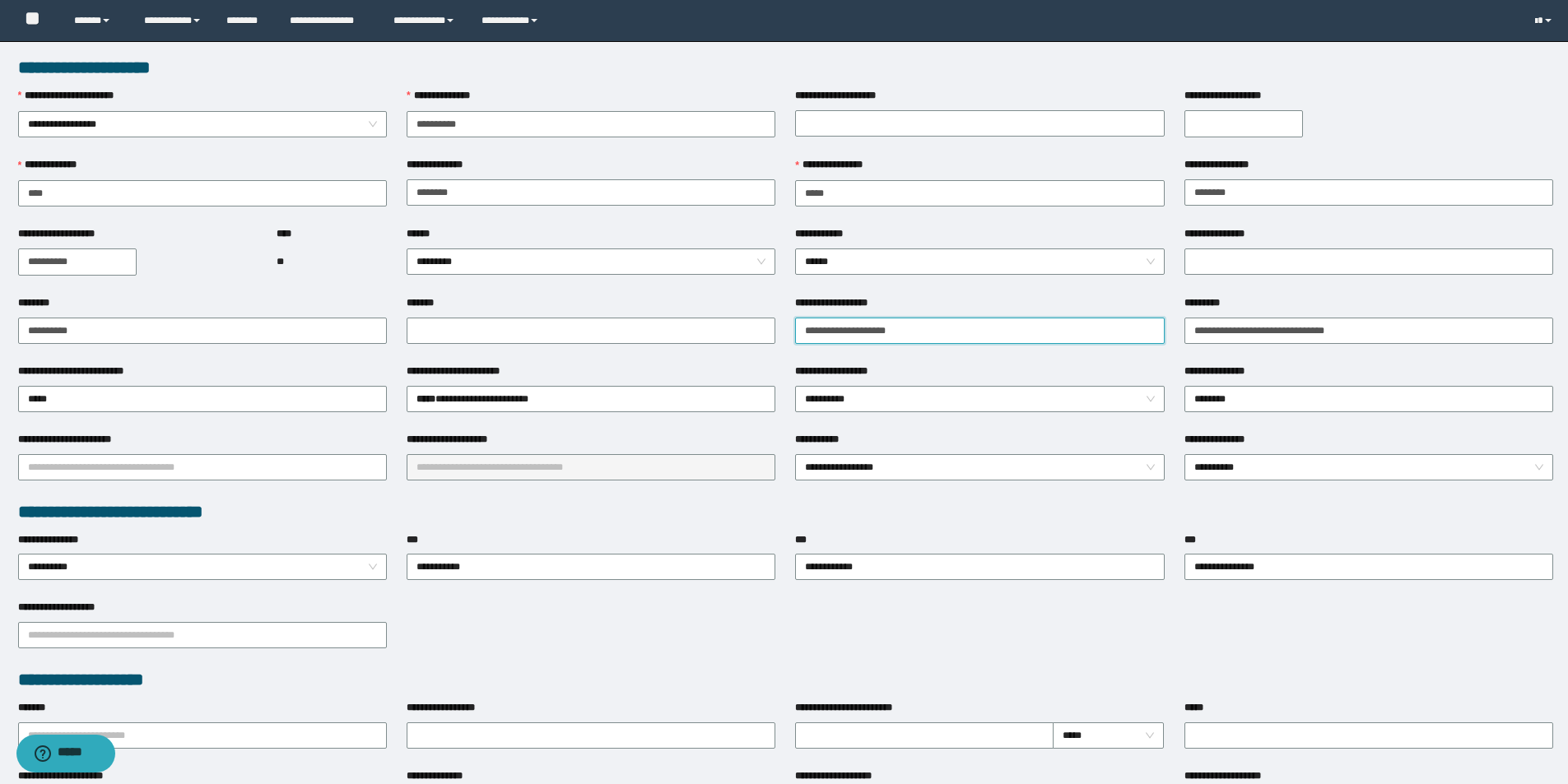 paste 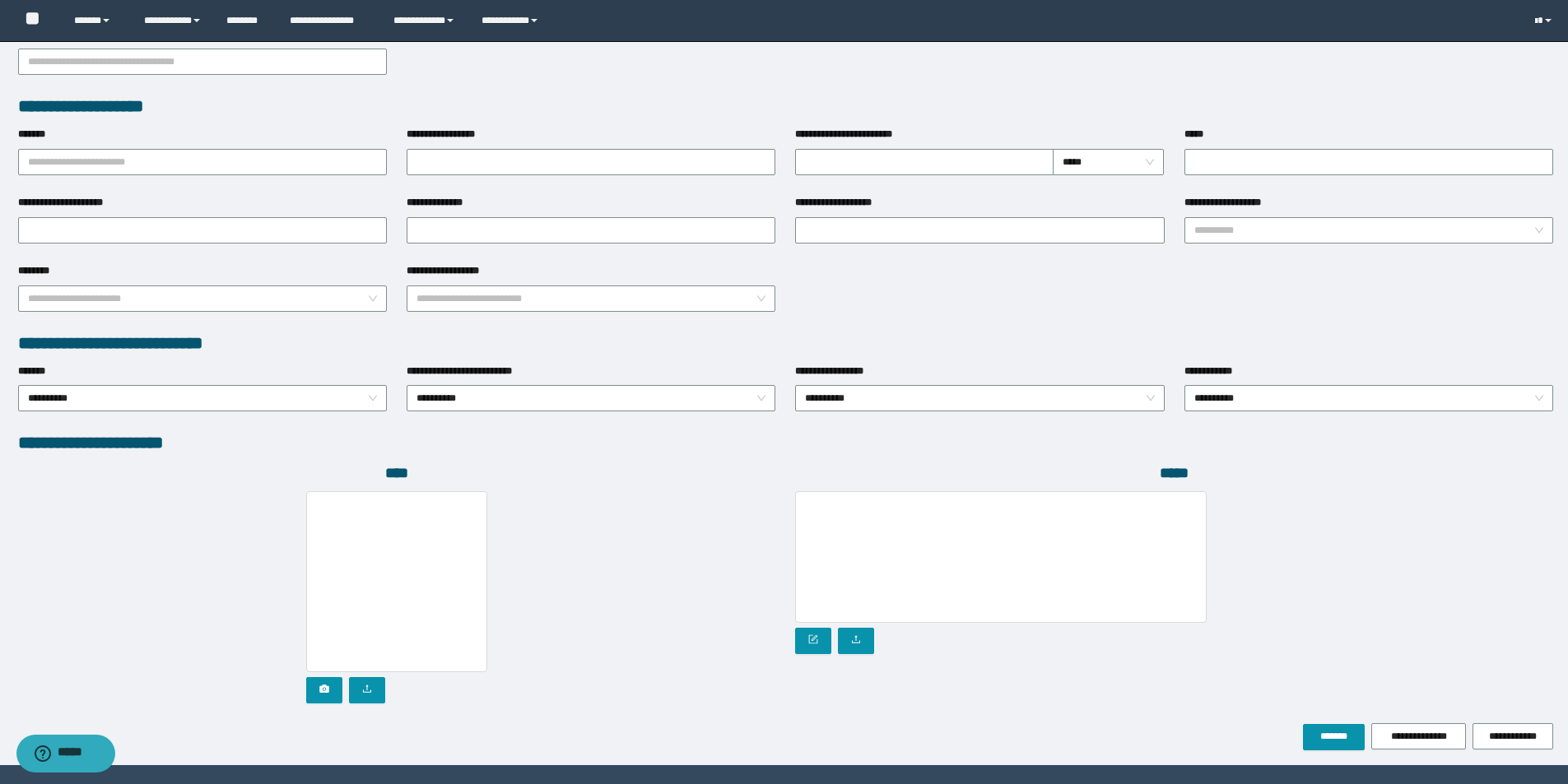 scroll, scrollTop: 617, scrollLeft: 0, axis: vertical 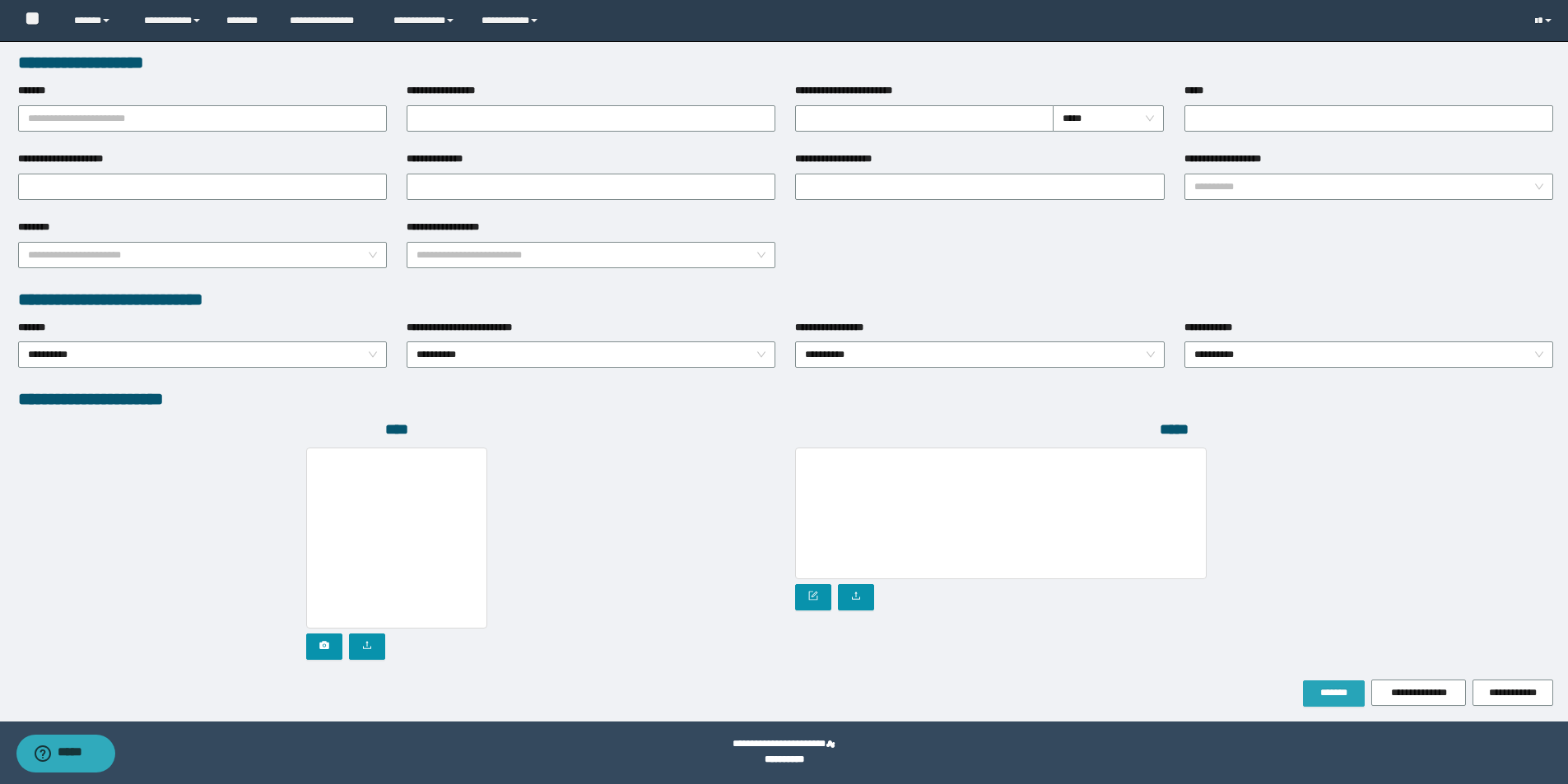 type on "**********" 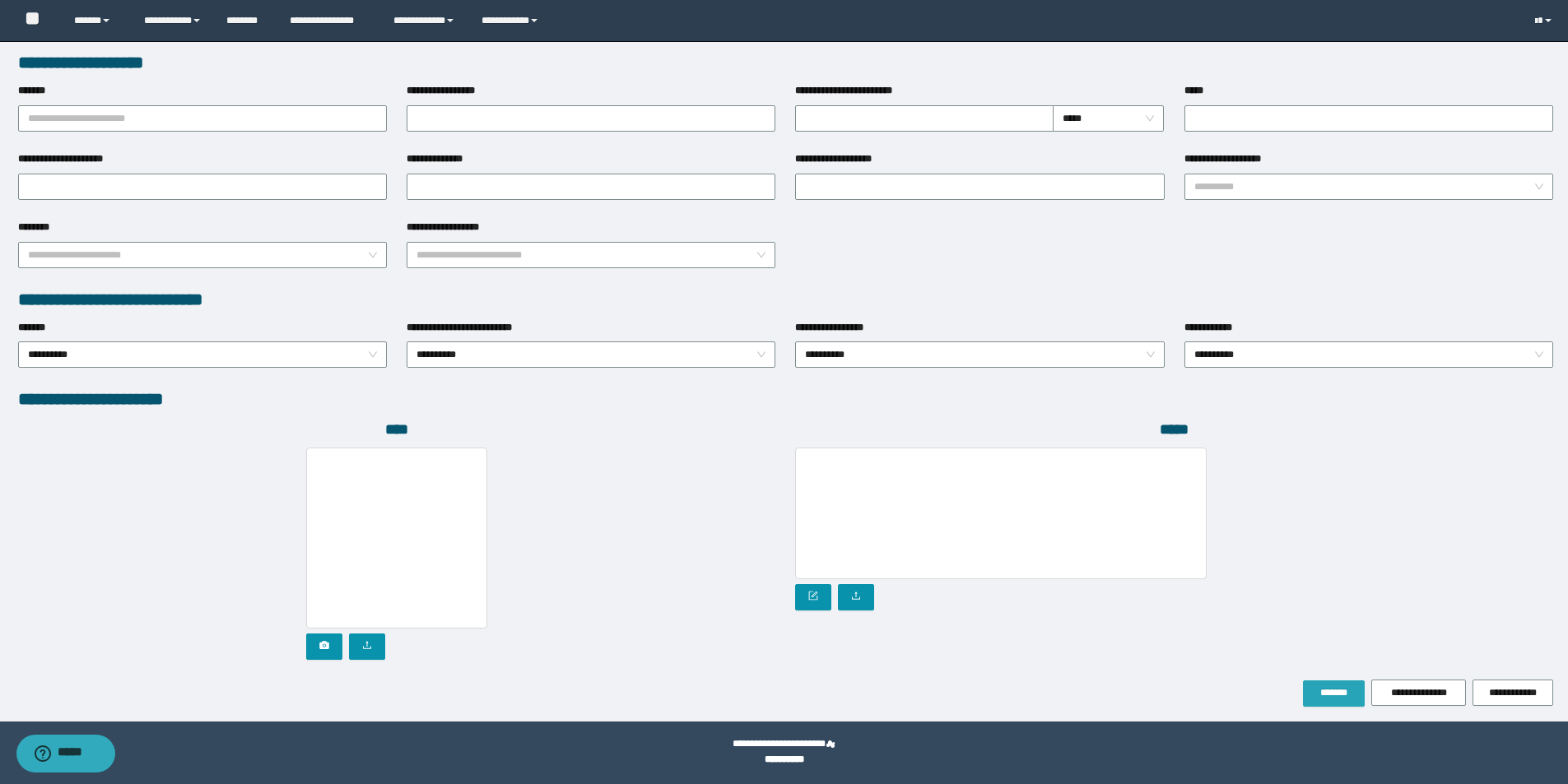 click on "*******" at bounding box center [1333, 694] 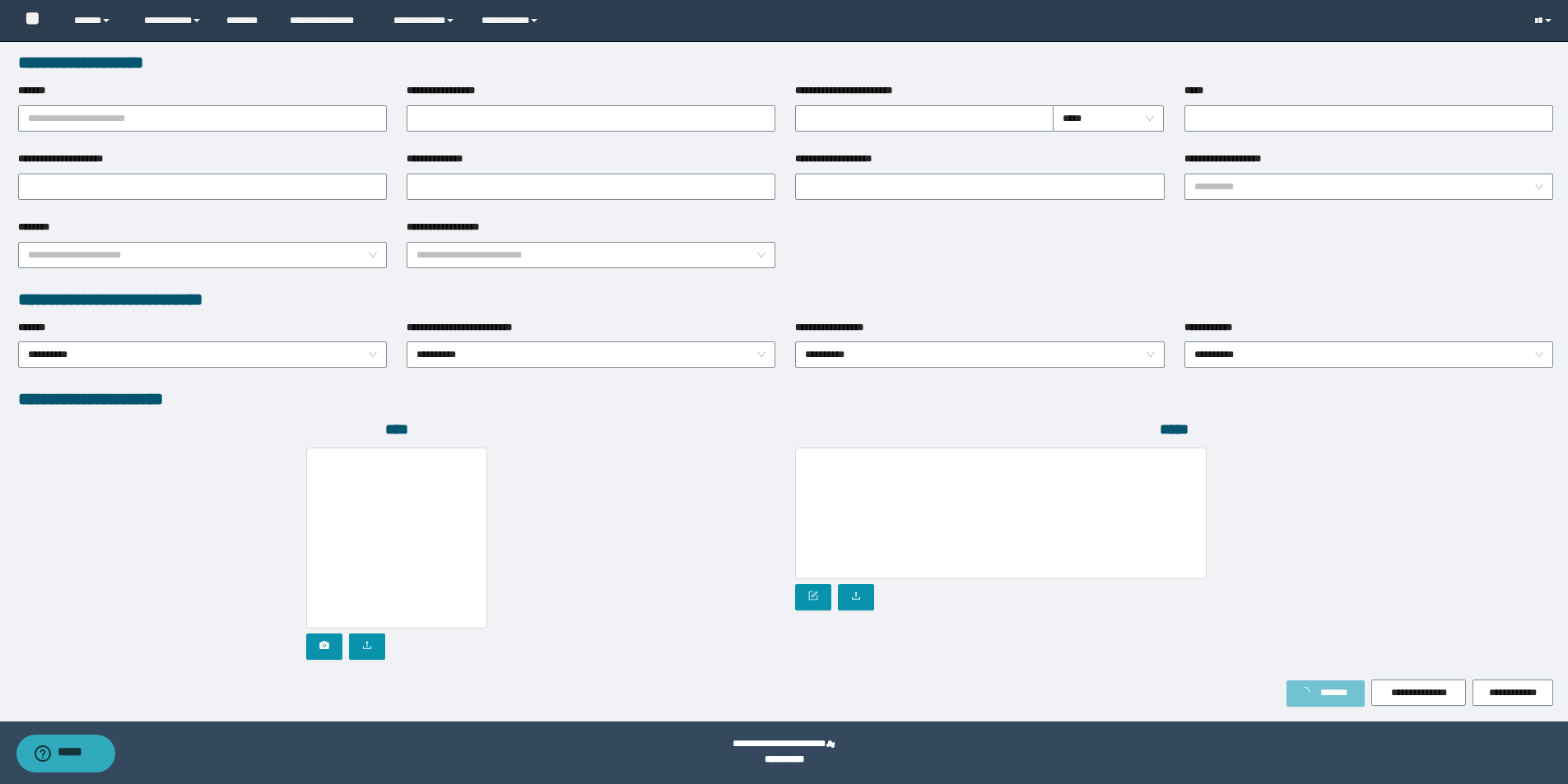 scroll, scrollTop: 661, scrollLeft: 0, axis: vertical 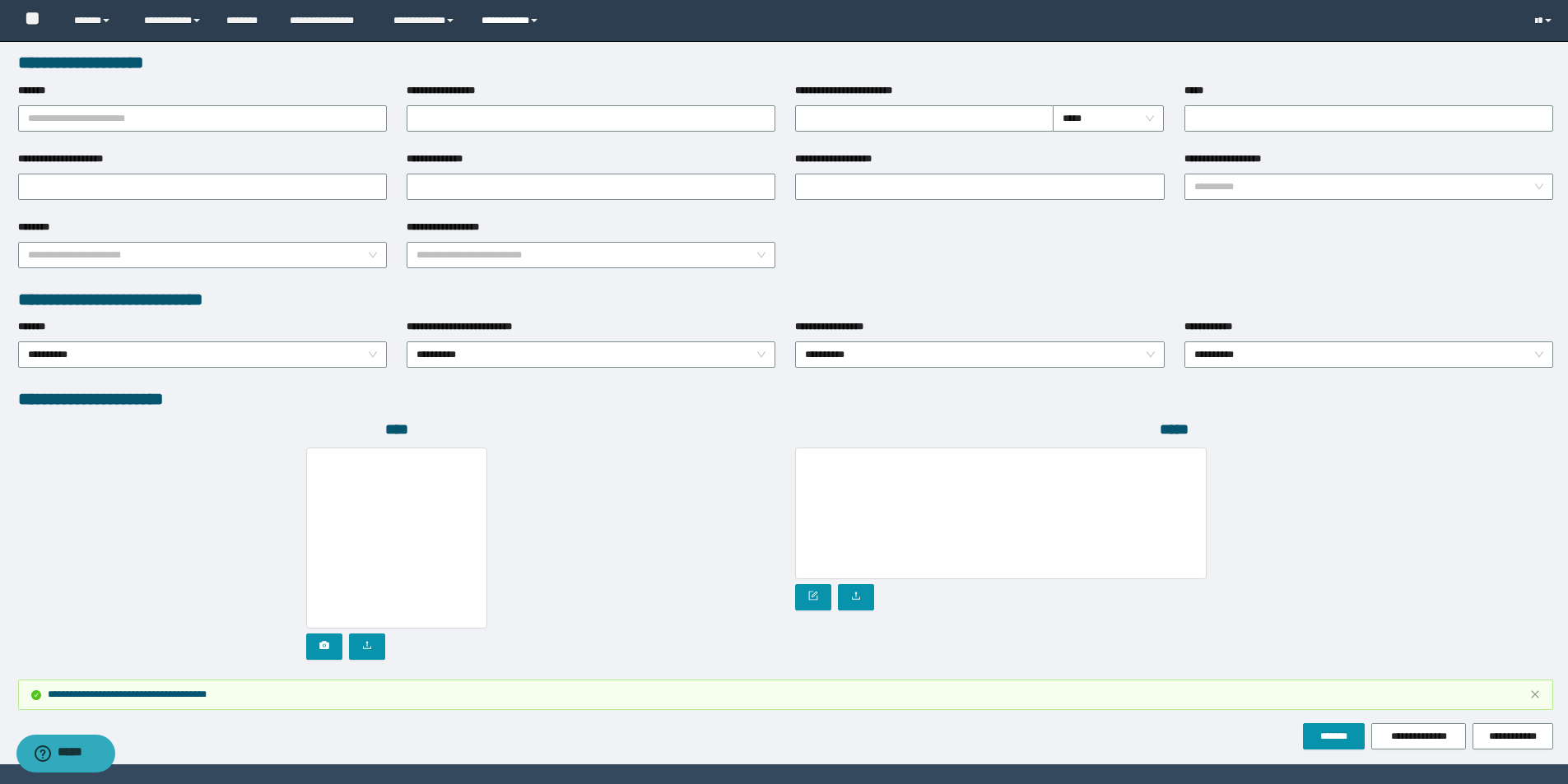 click on "**********" at bounding box center [512, 21] 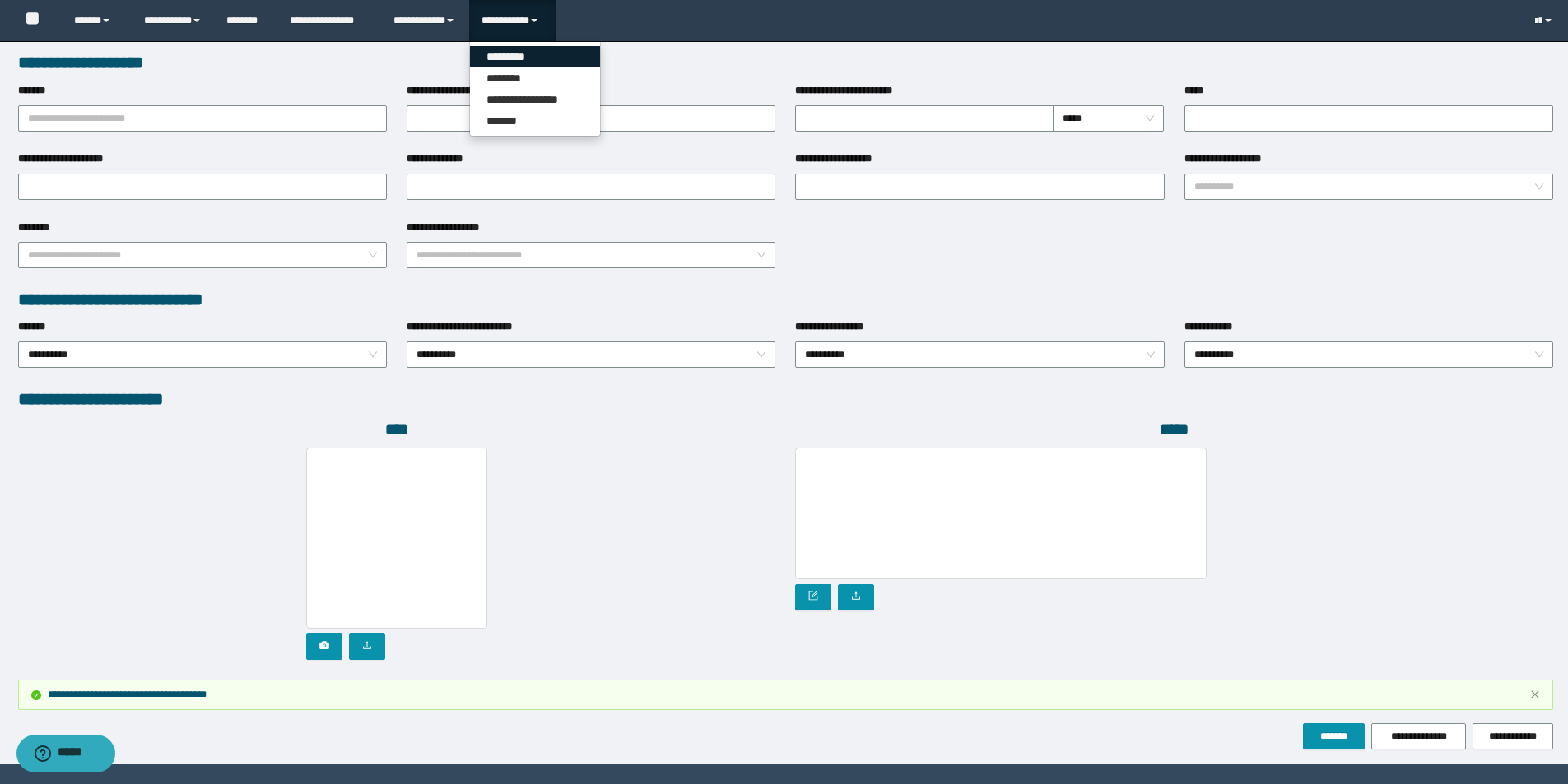 click on "*********" at bounding box center [535, 57] 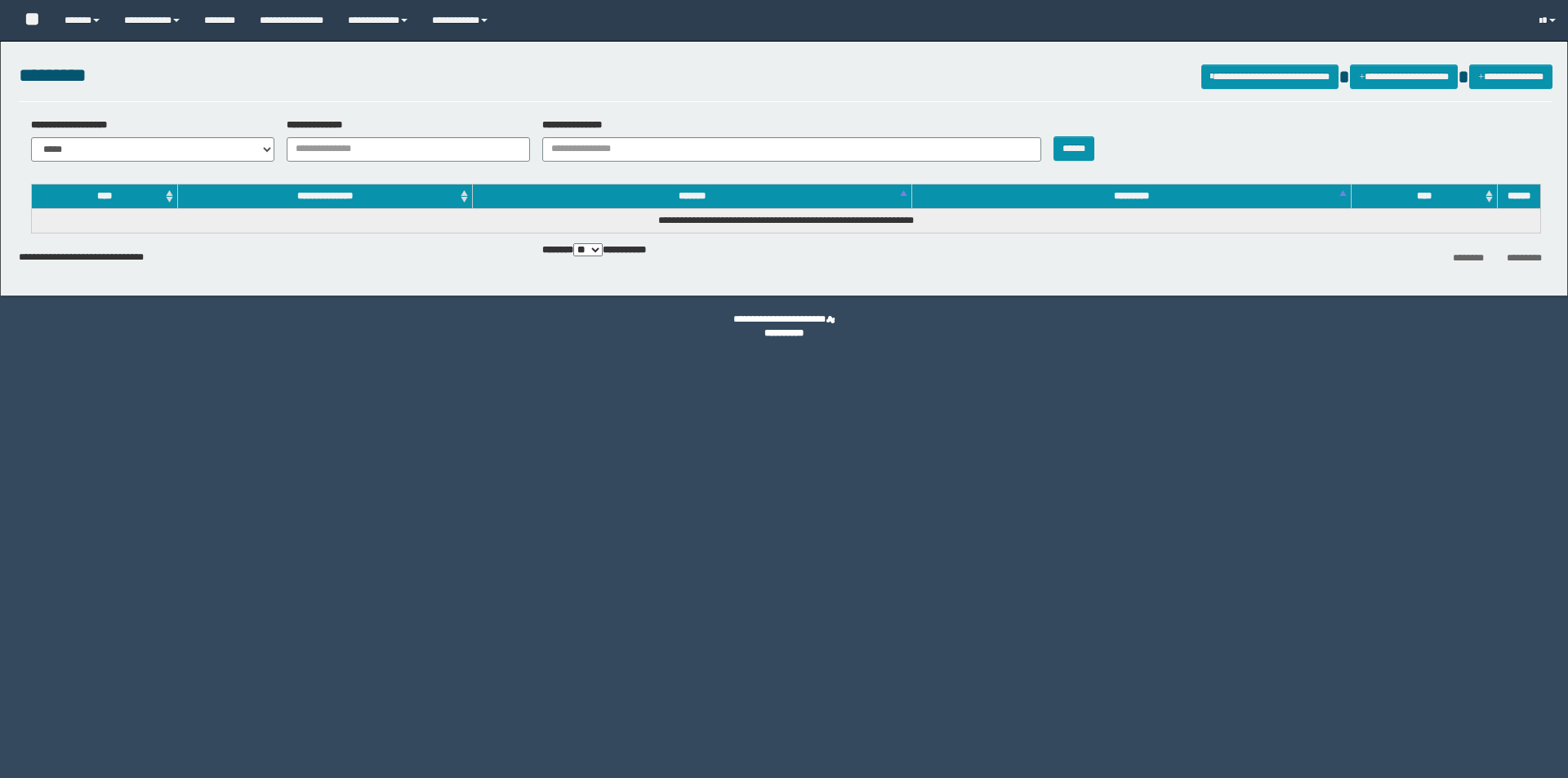 scroll, scrollTop: 0, scrollLeft: 0, axis: both 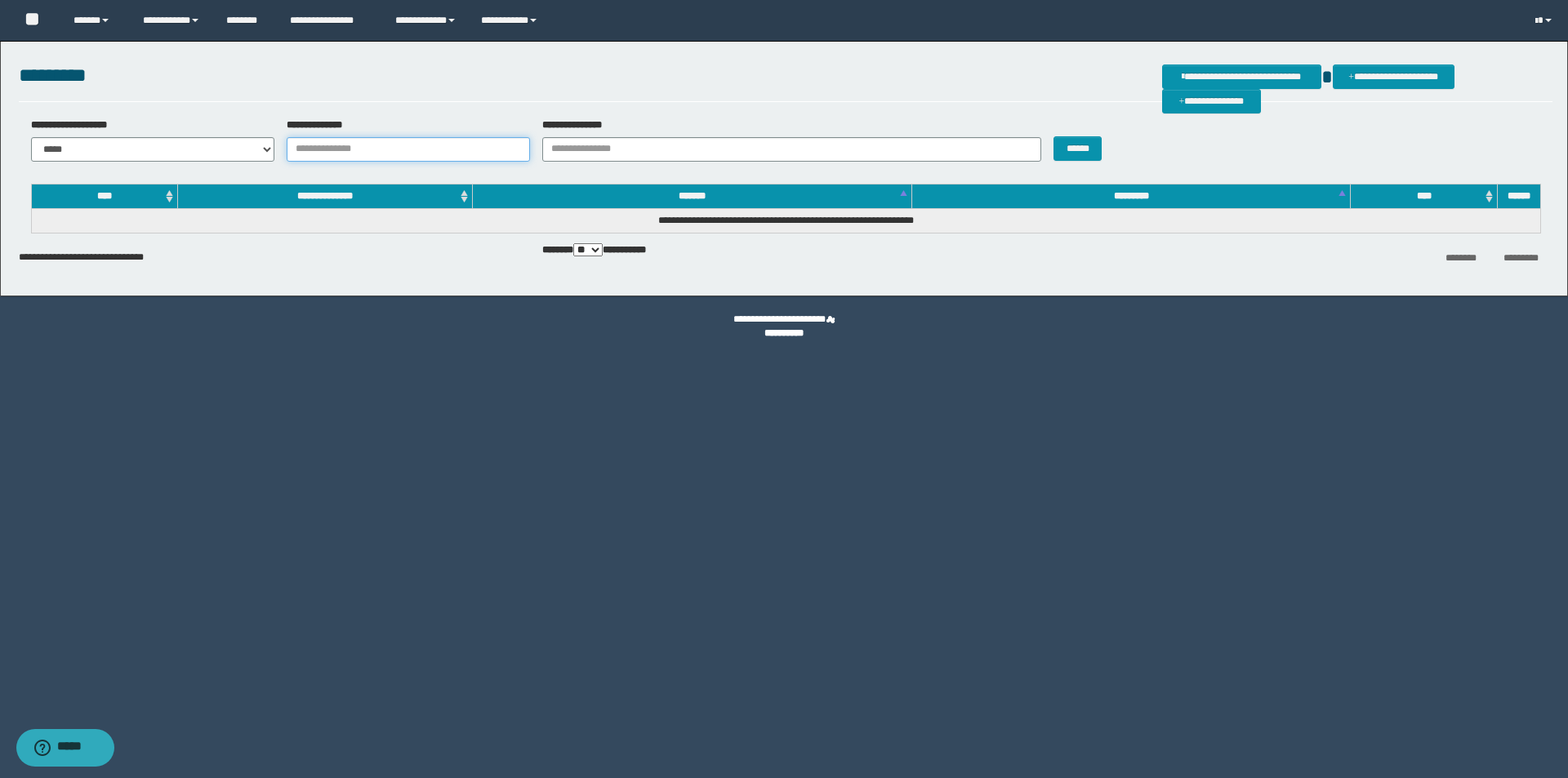 drag, startPoint x: 376, startPoint y: 155, endPoint x: 554, endPoint y: 155, distance: 178 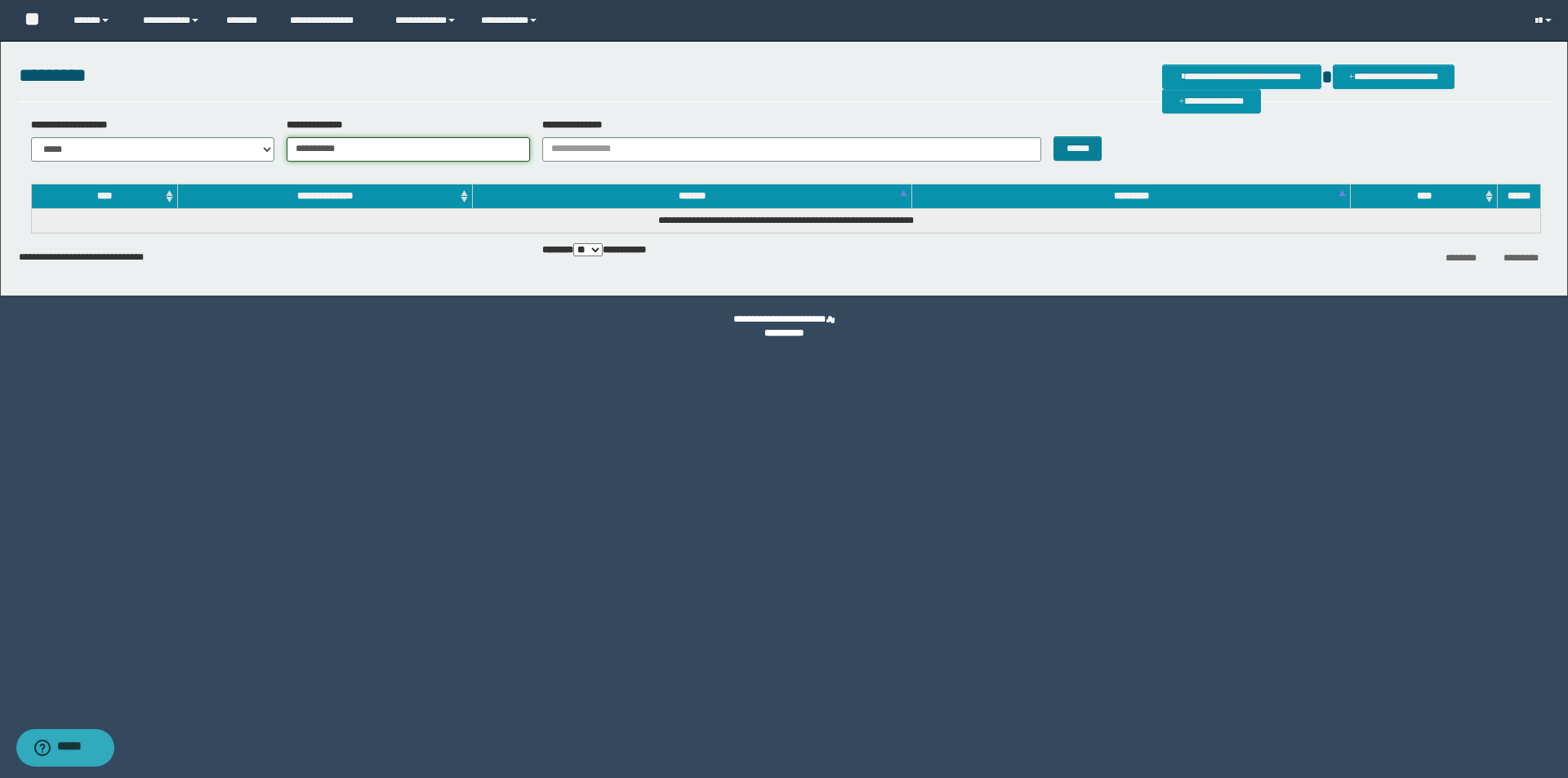 type on "**********" 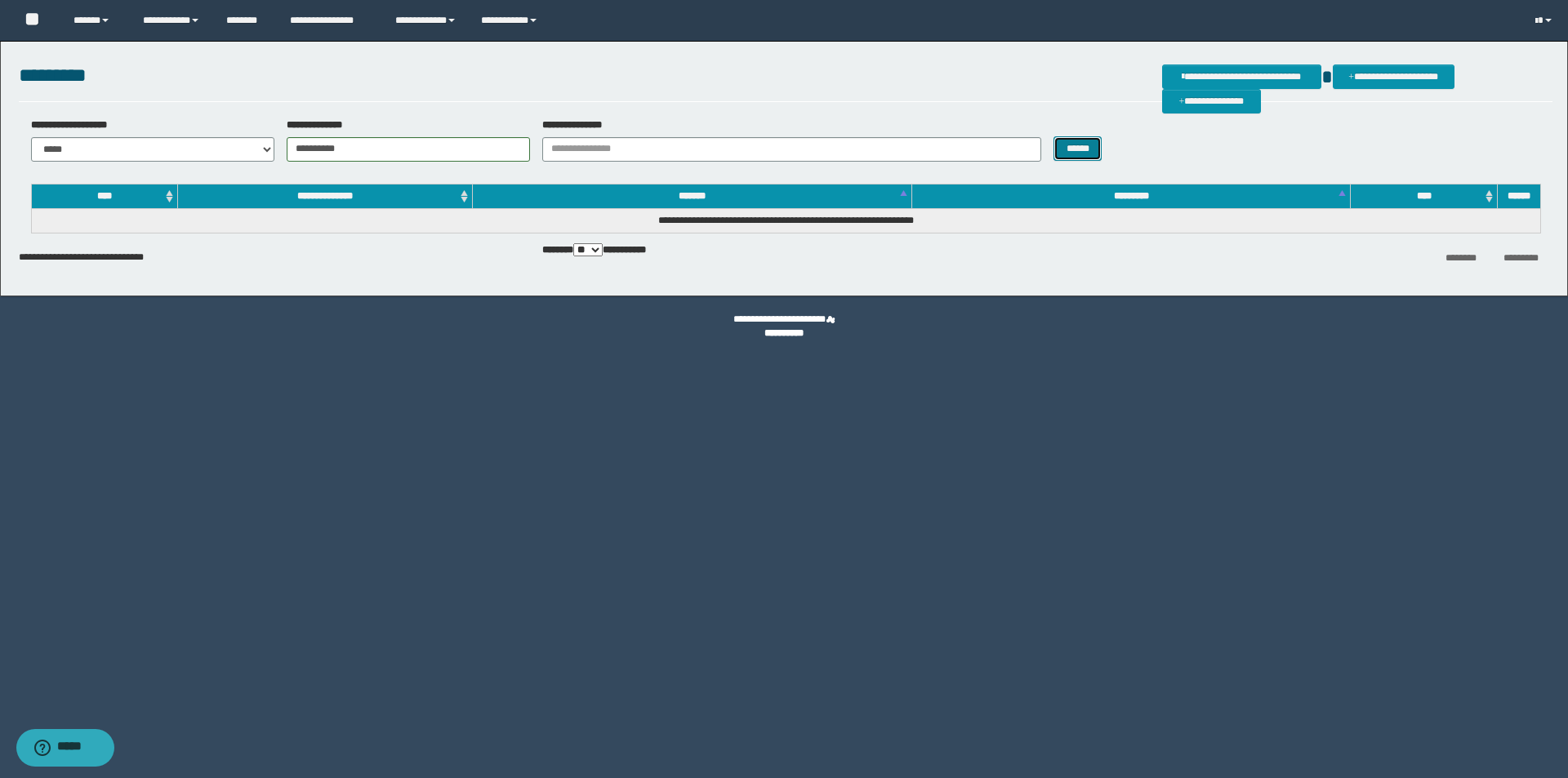 click on "******" at bounding box center [1077, 149] 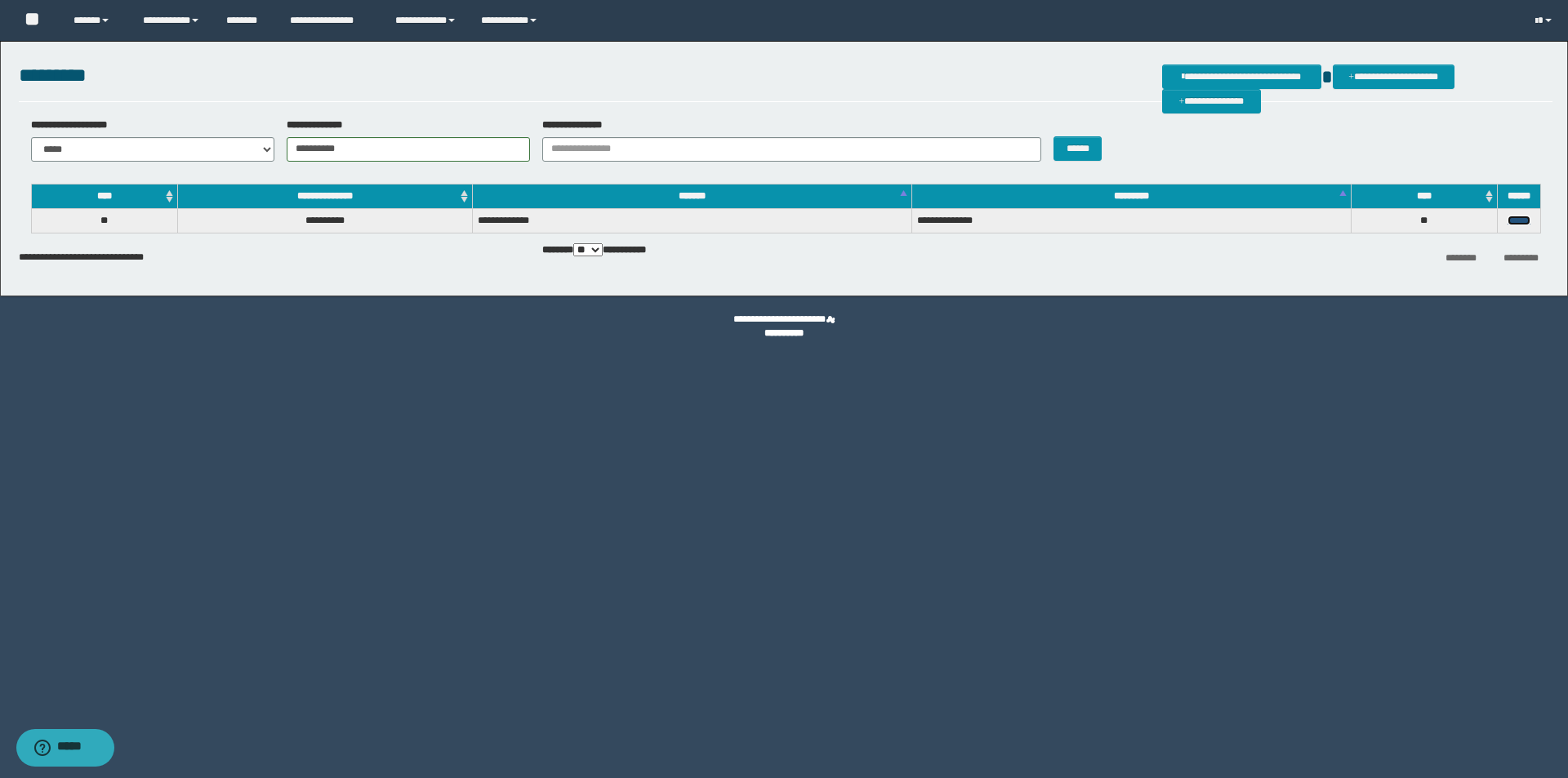 click on "******" at bounding box center (1519, 220) 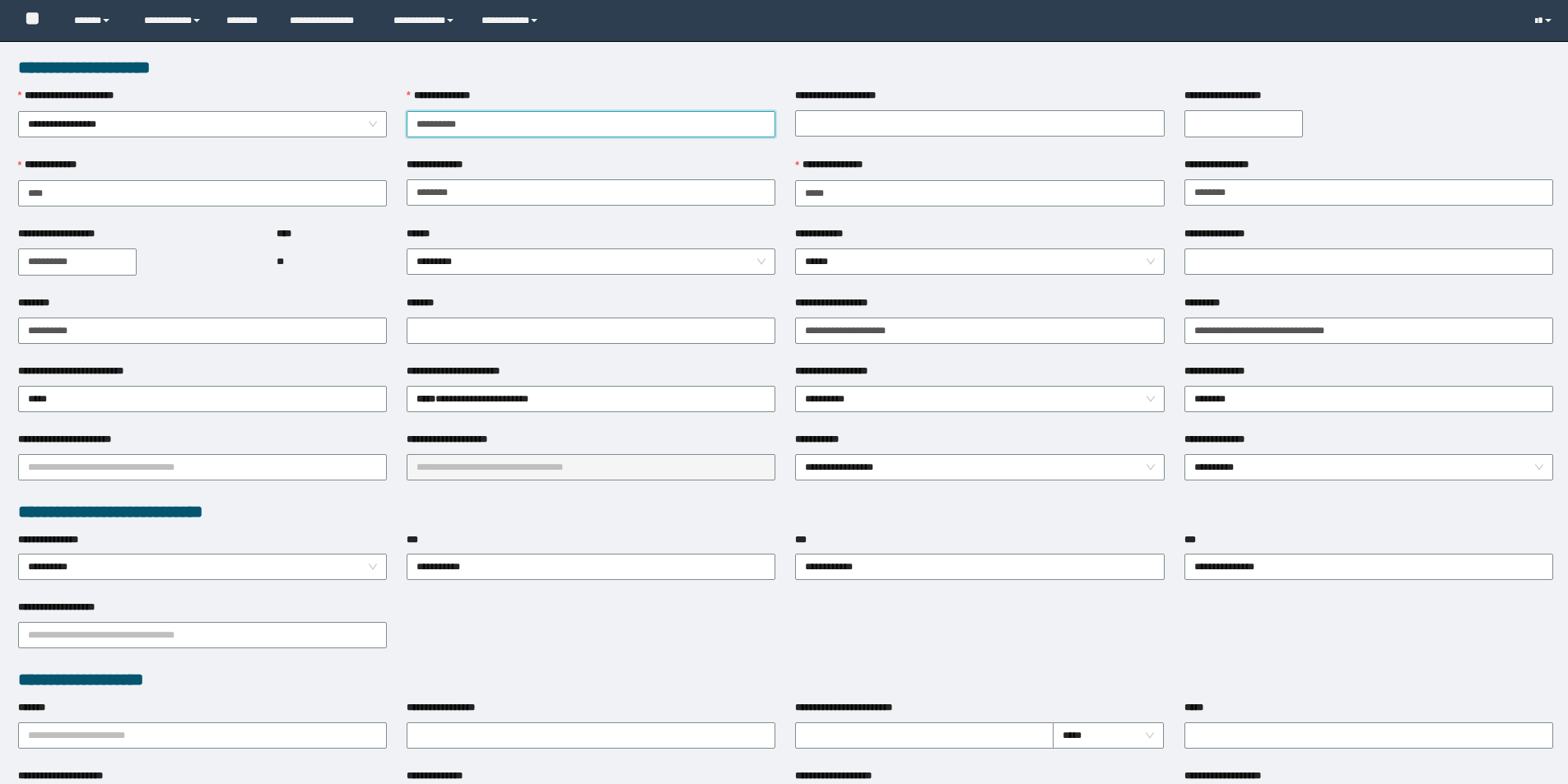 scroll, scrollTop: 0, scrollLeft: 0, axis: both 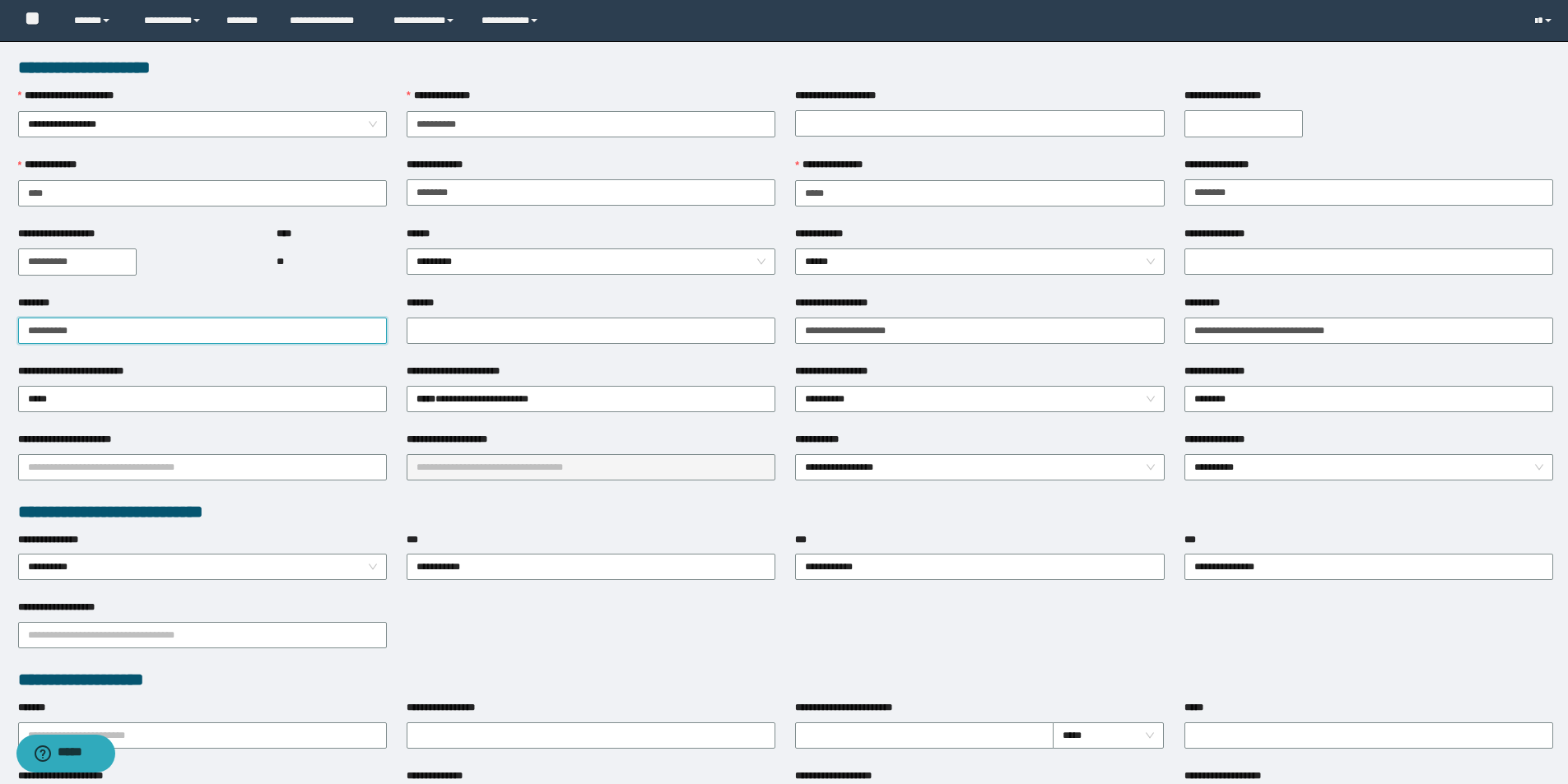 drag, startPoint x: 112, startPoint y: 331, endPoint x: 49, endPoint y: 332, distance: 63.00794 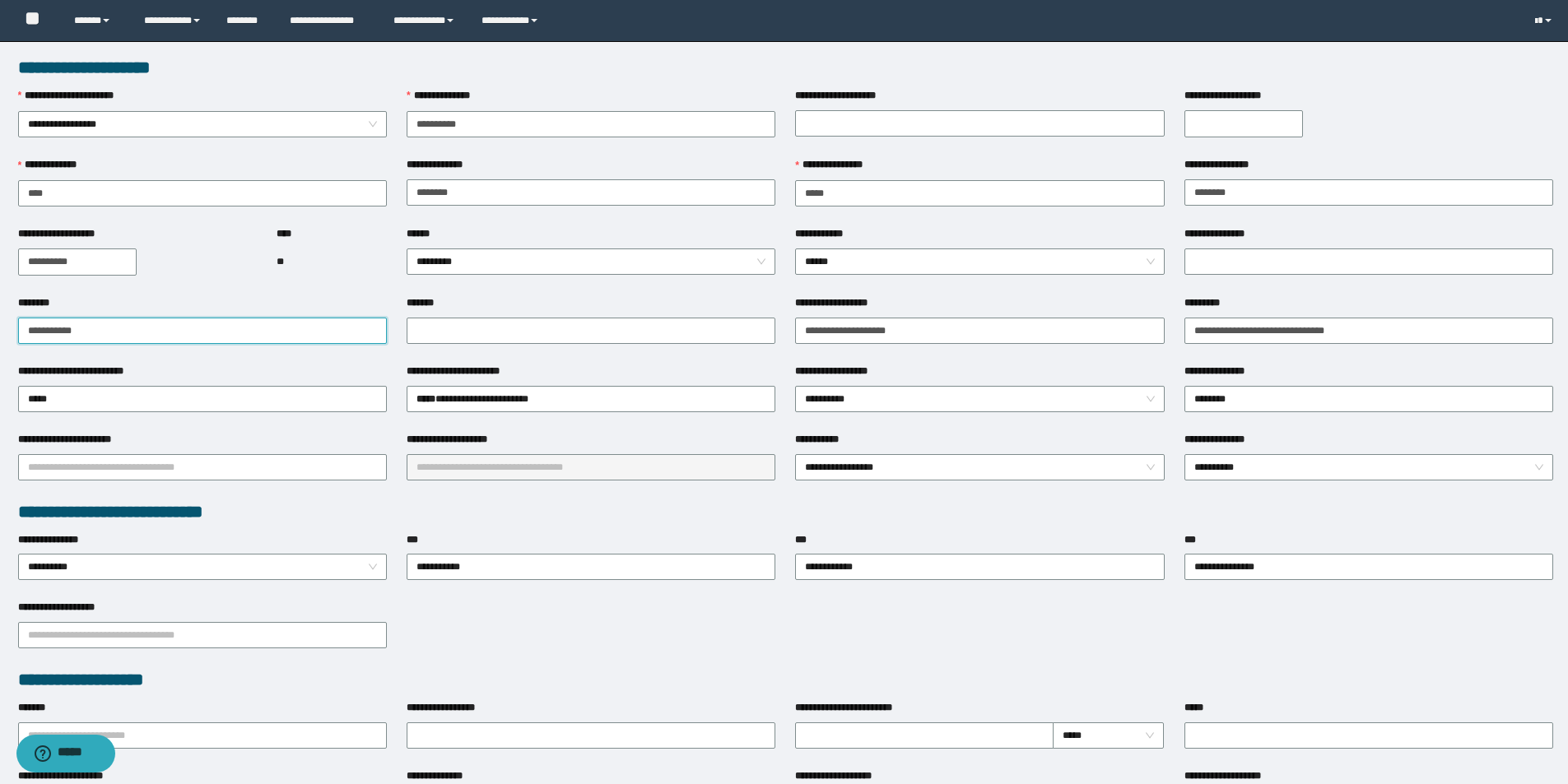 paste on "**********" 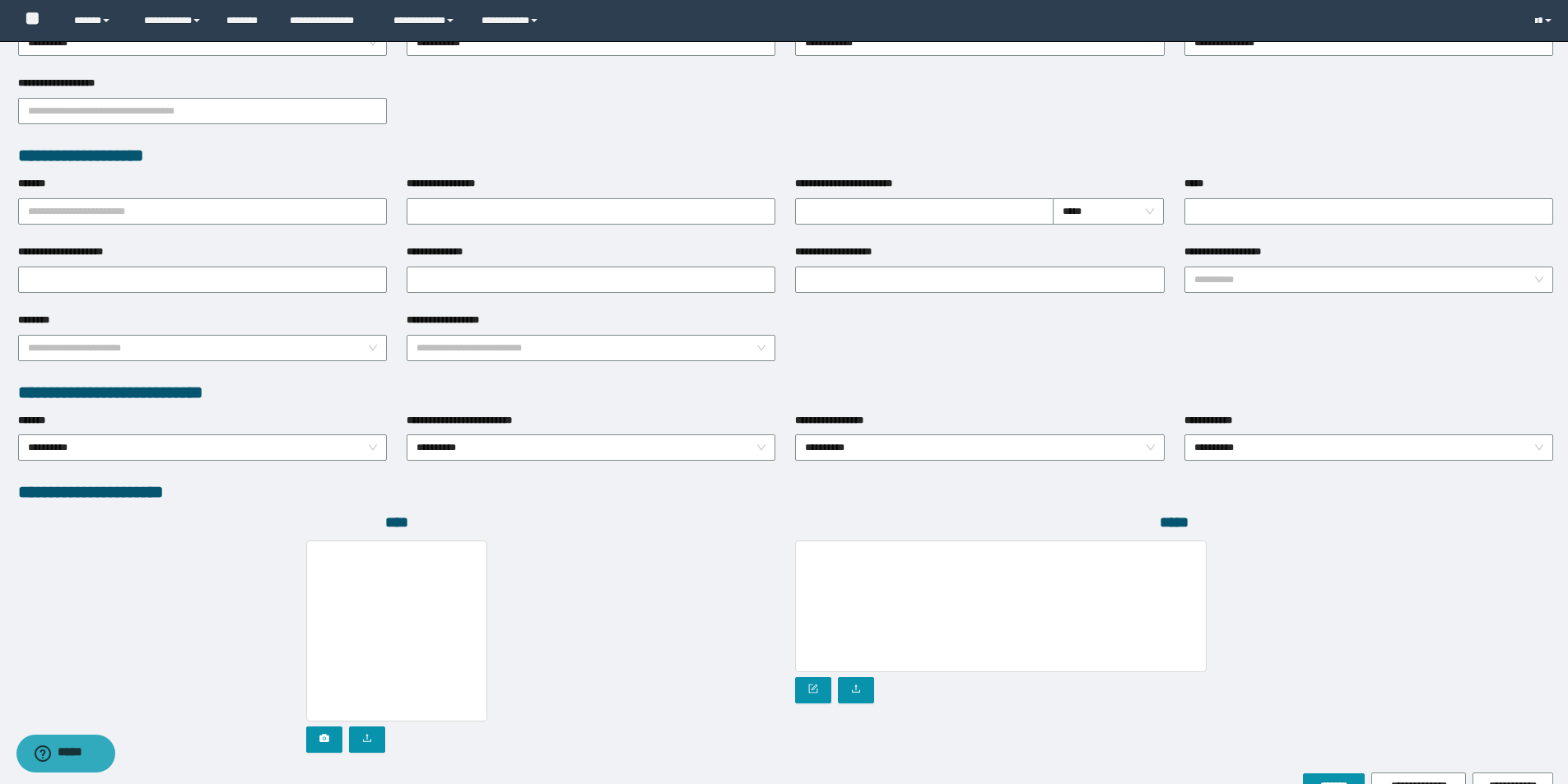 scroll, scrollTop: 617, scrollLeft: 0, axis: vertical 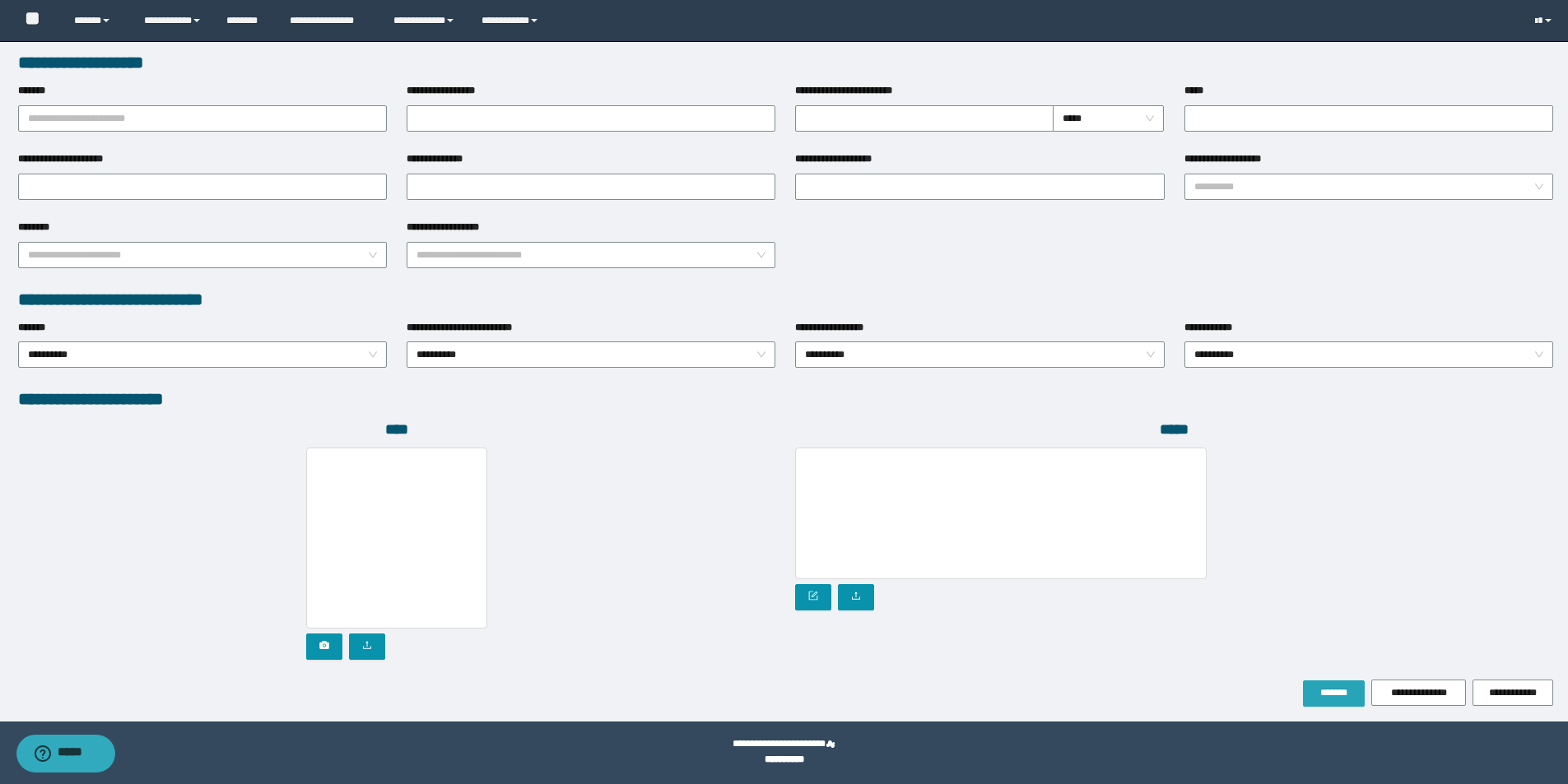 type on "**********" 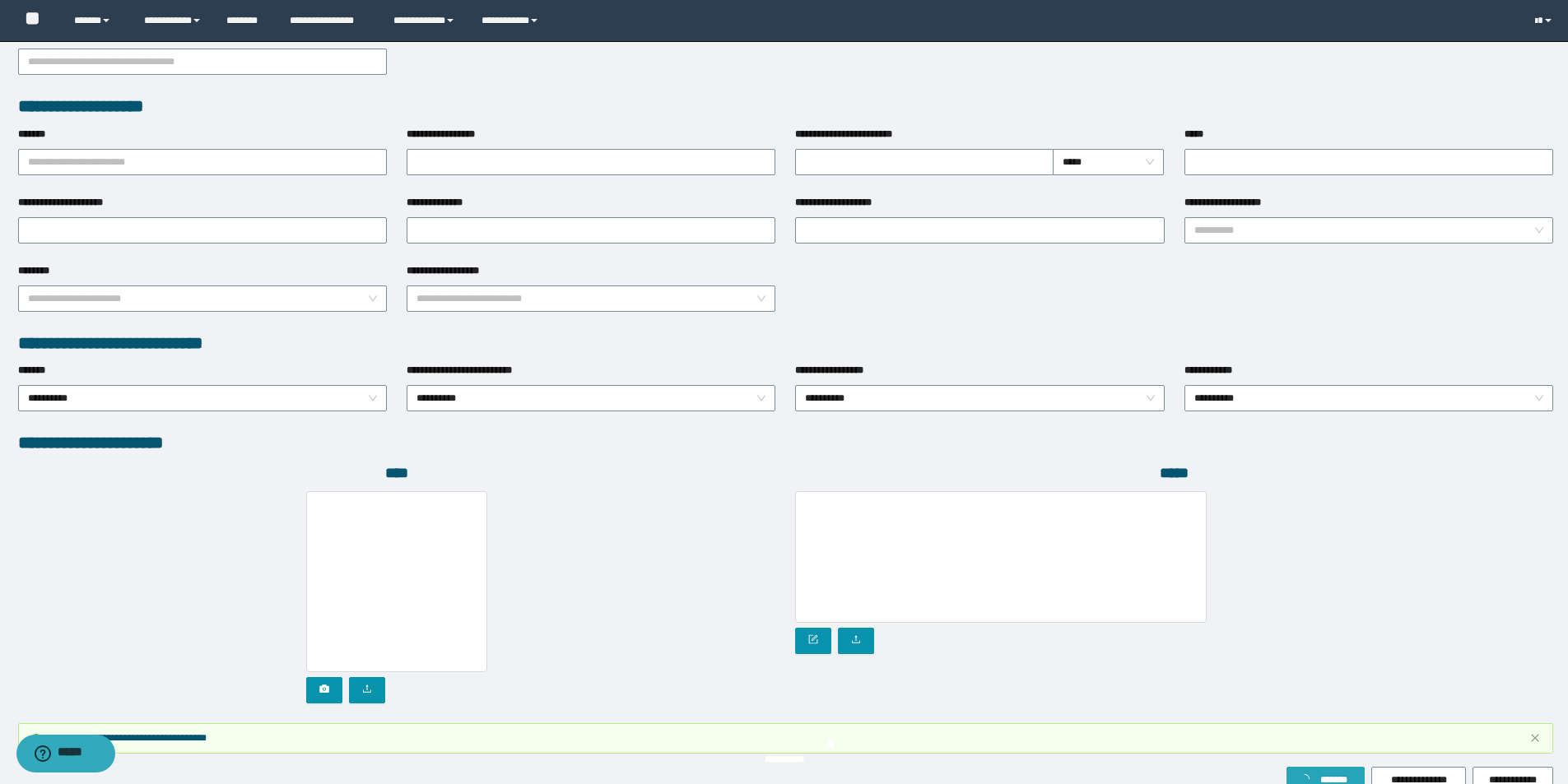 scroll, scrollTop: 661, scrollLeft: 0, axis: vertical 